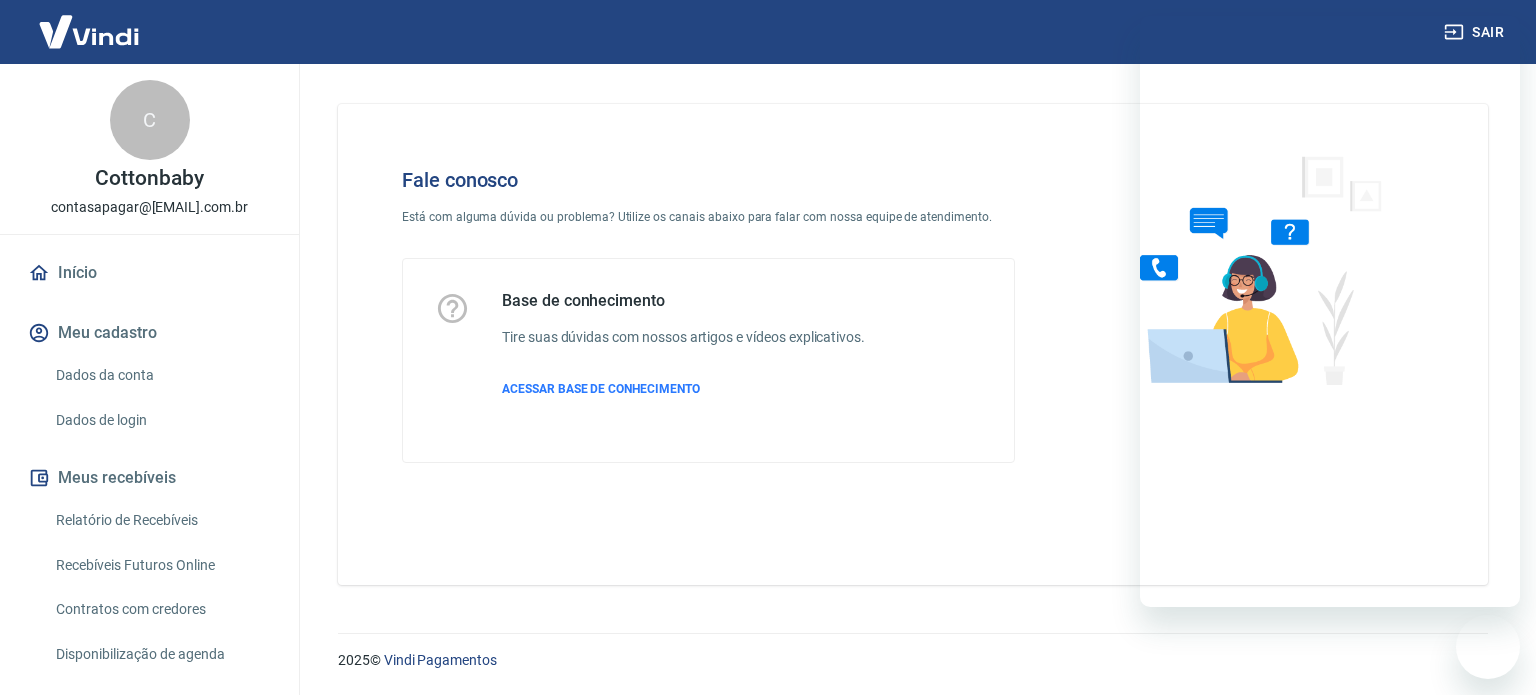 scroll, scrollTop: 0, scrollLeft: 0, axis: both 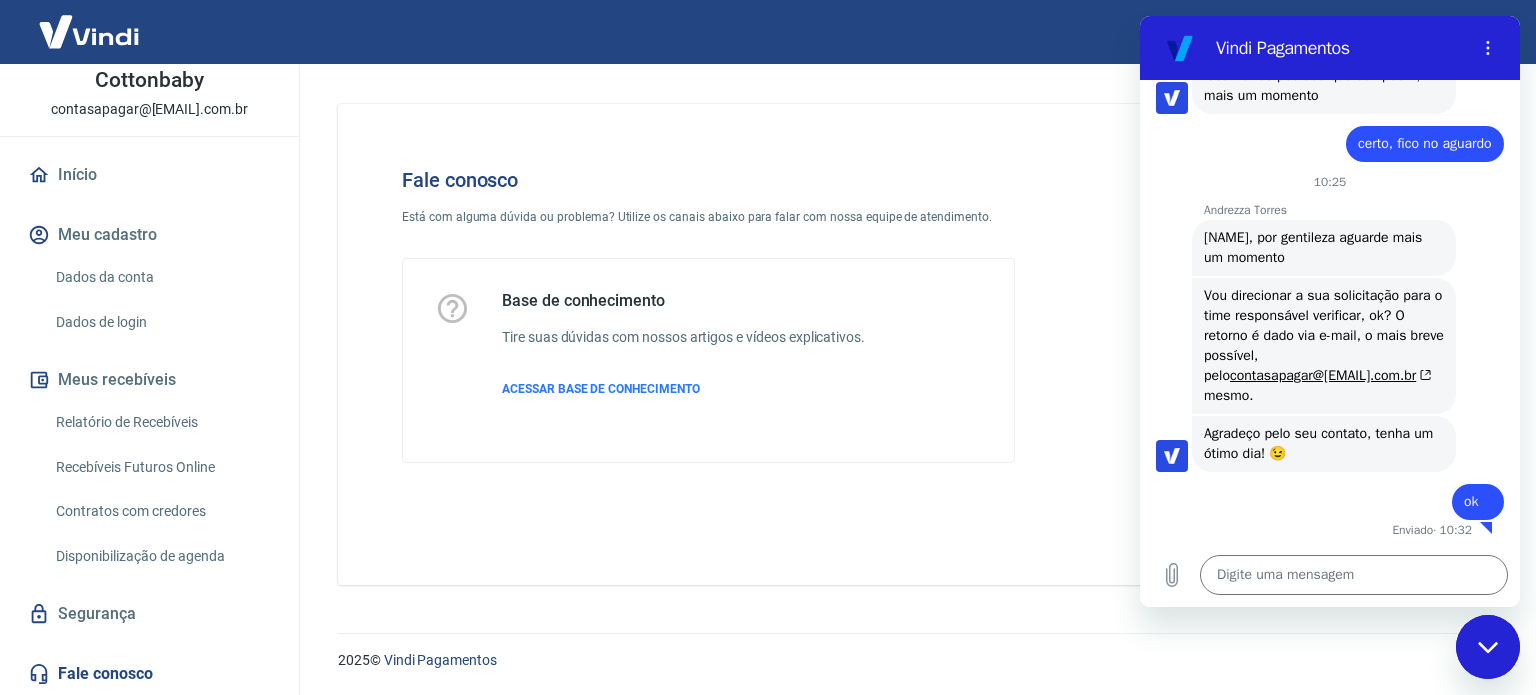 click on "Fale conosco Está com alguma dúvida ou problema? Utilize os canais abaixo para falar com nossa equipe de atendimento. Base de conhecimento Tire suas dúvidas com nossos artigos e vídeos explicativos. ACESSAR BASE DE CONHECIMENTO" at bounding box center (913, 336) 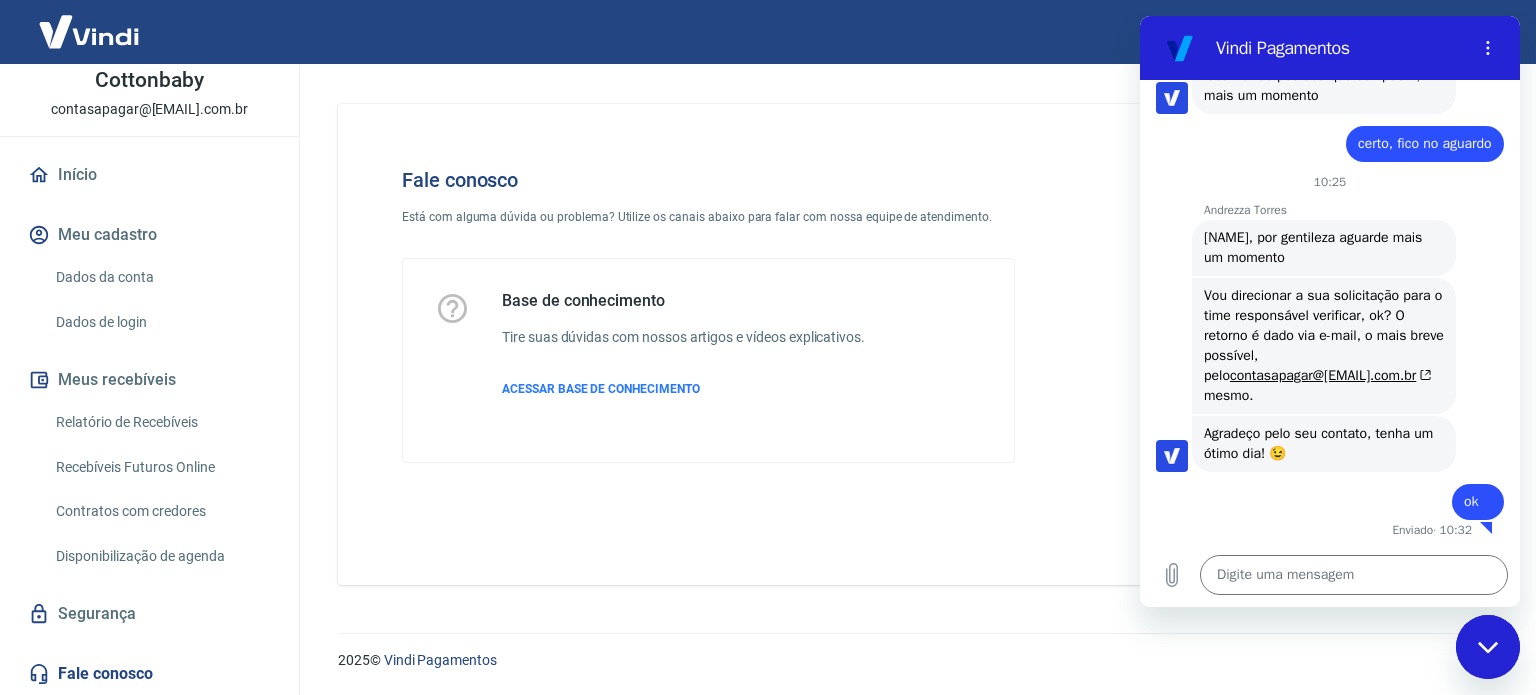 click on "Meu cadastro" at bounding box center (149, 235) 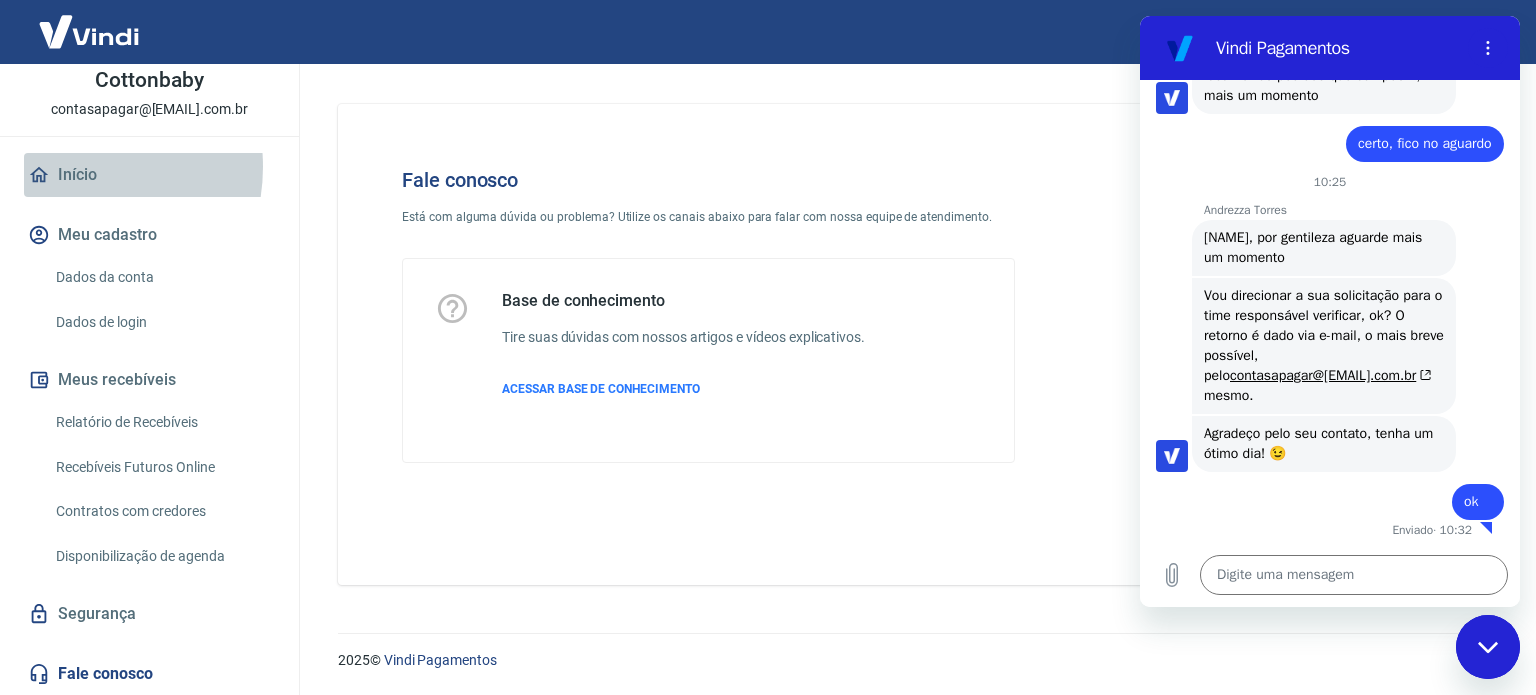 click on "Início" at bounding box center (149, 175) 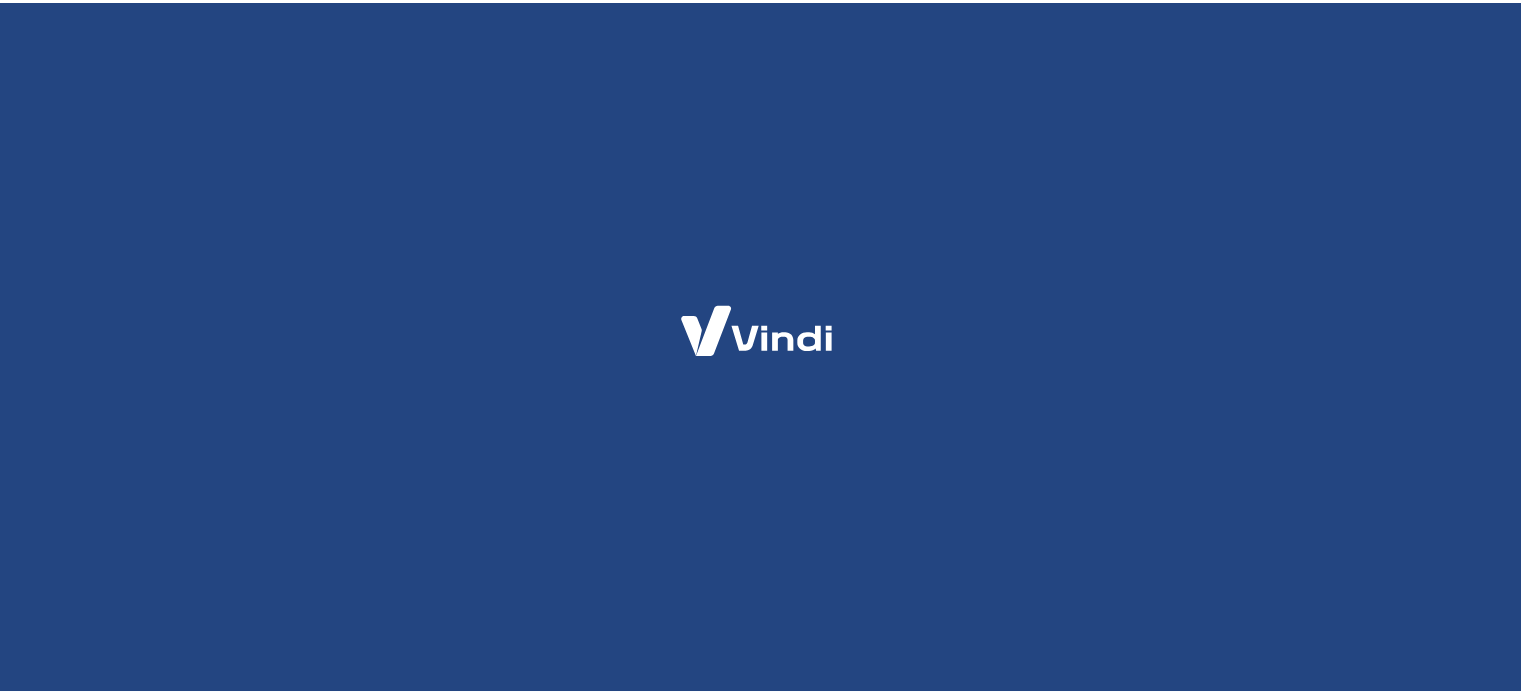 scroll, scrollTop: 0, scrollLeft: 0, axis: both 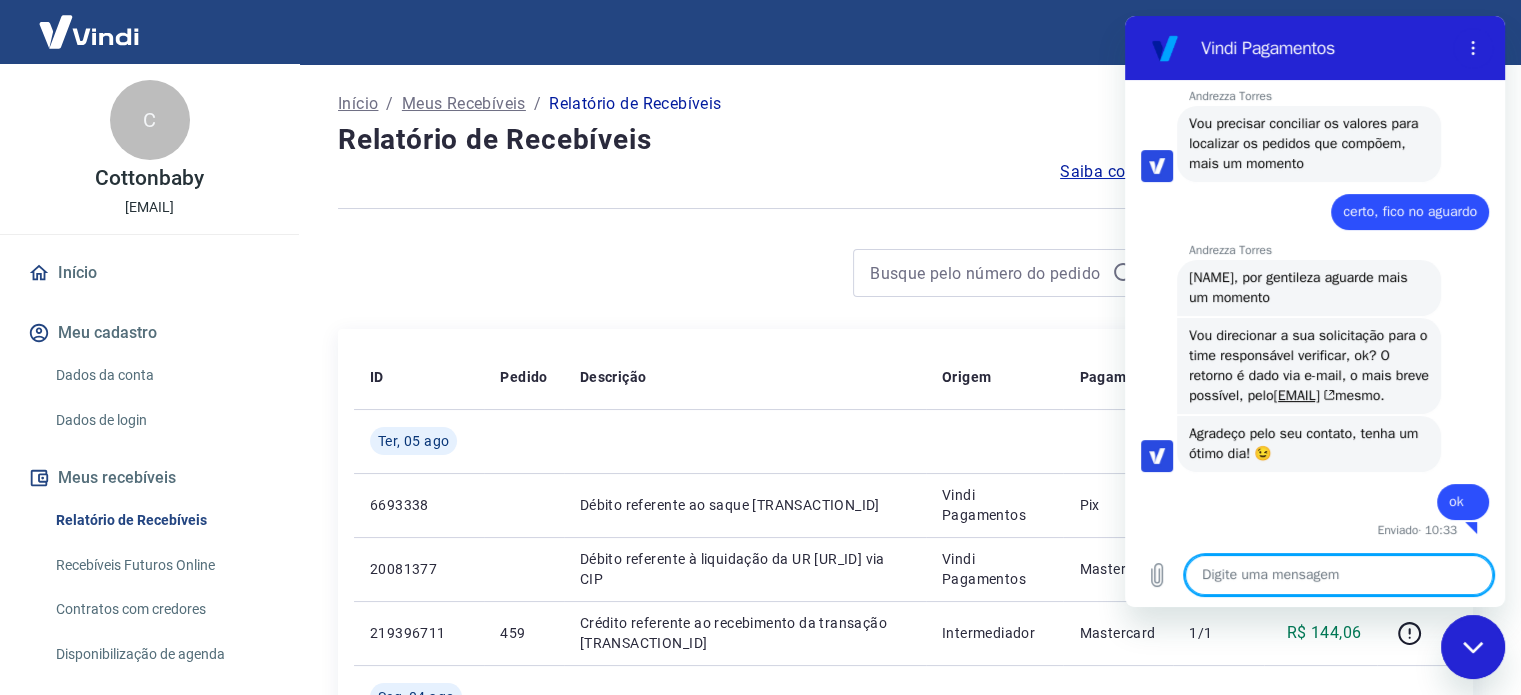 click on "Relatório de Recebíveis" at bounding box center [905, 140] 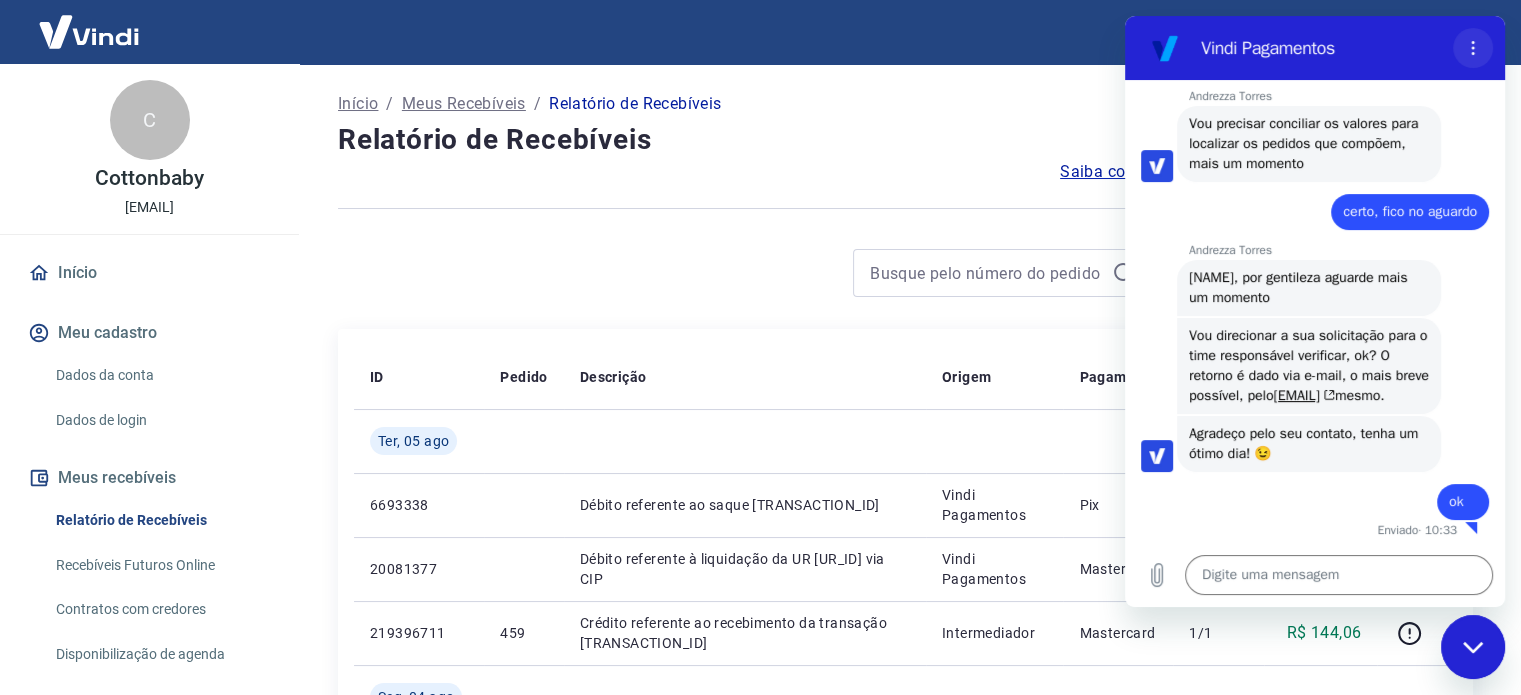click 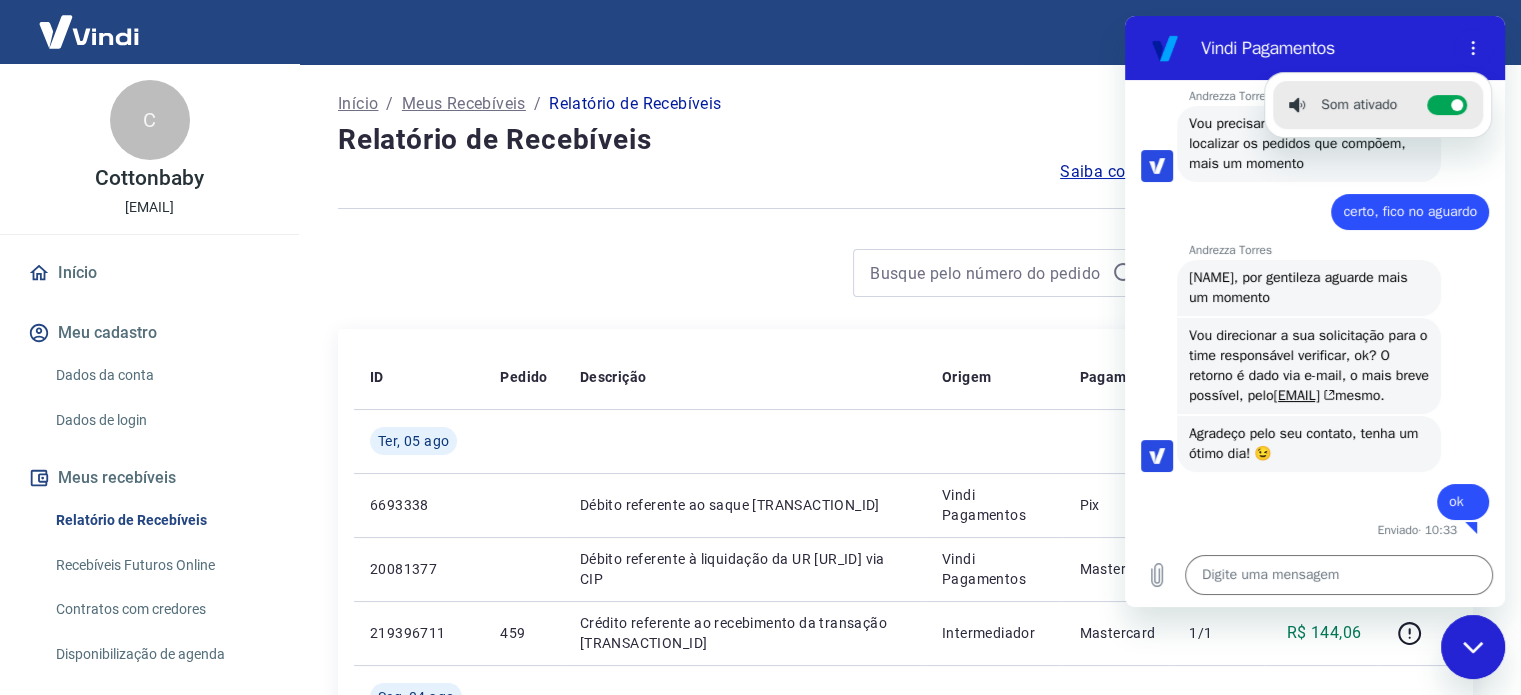 click on "Vindi Pagamentos" at bounding box center [1323, 48] 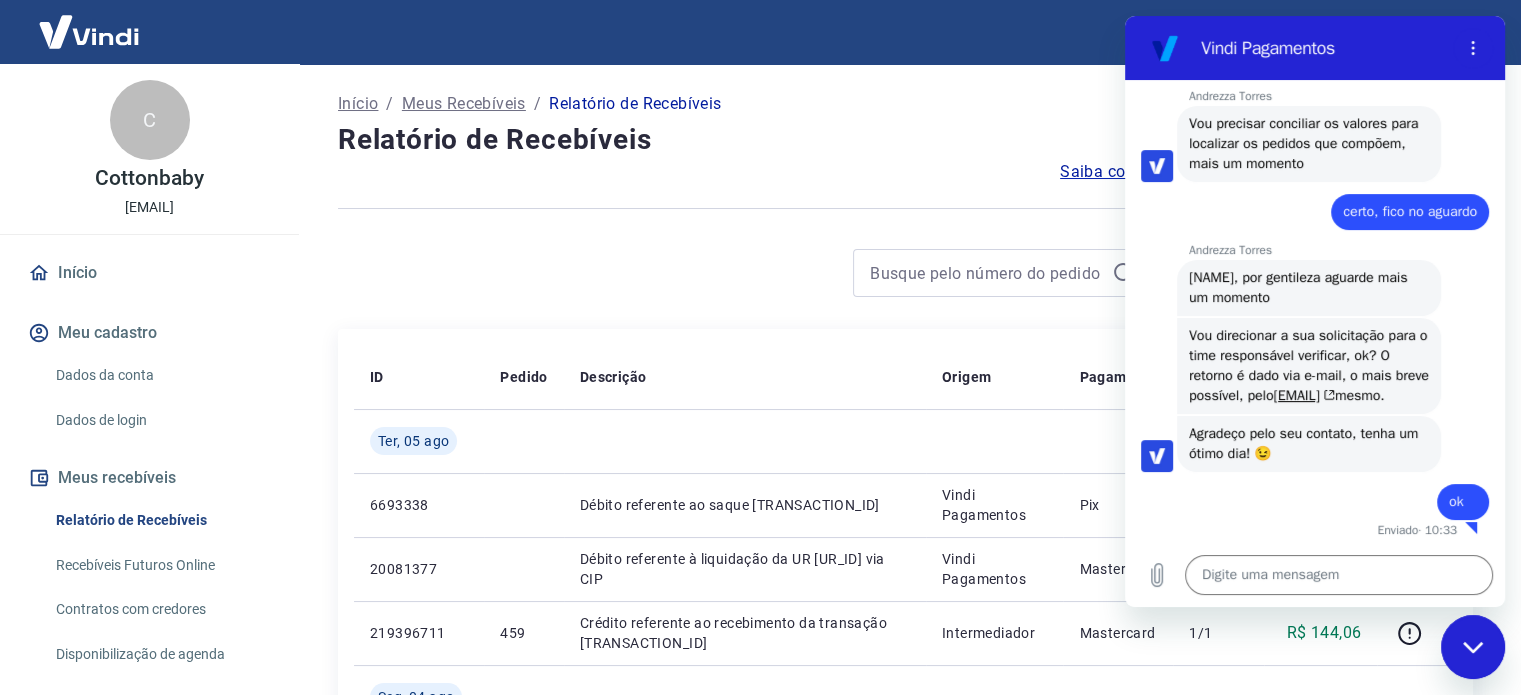 drag, startPoint x: 989, startPoint y: 126, endPoint x: 940, endPoint y: 147, distance: 53.310413 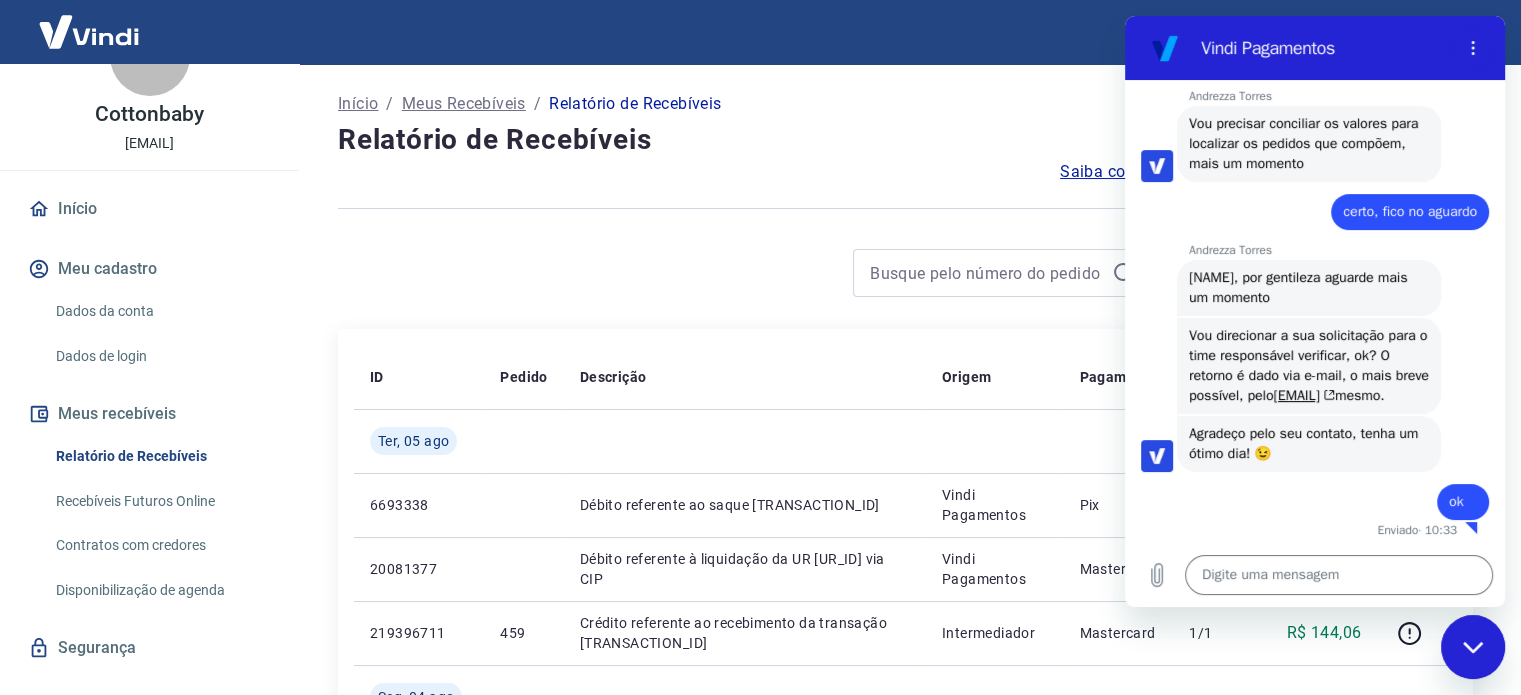scroll, scrollTop: 98, scrollLeft: 0, axis: vertical 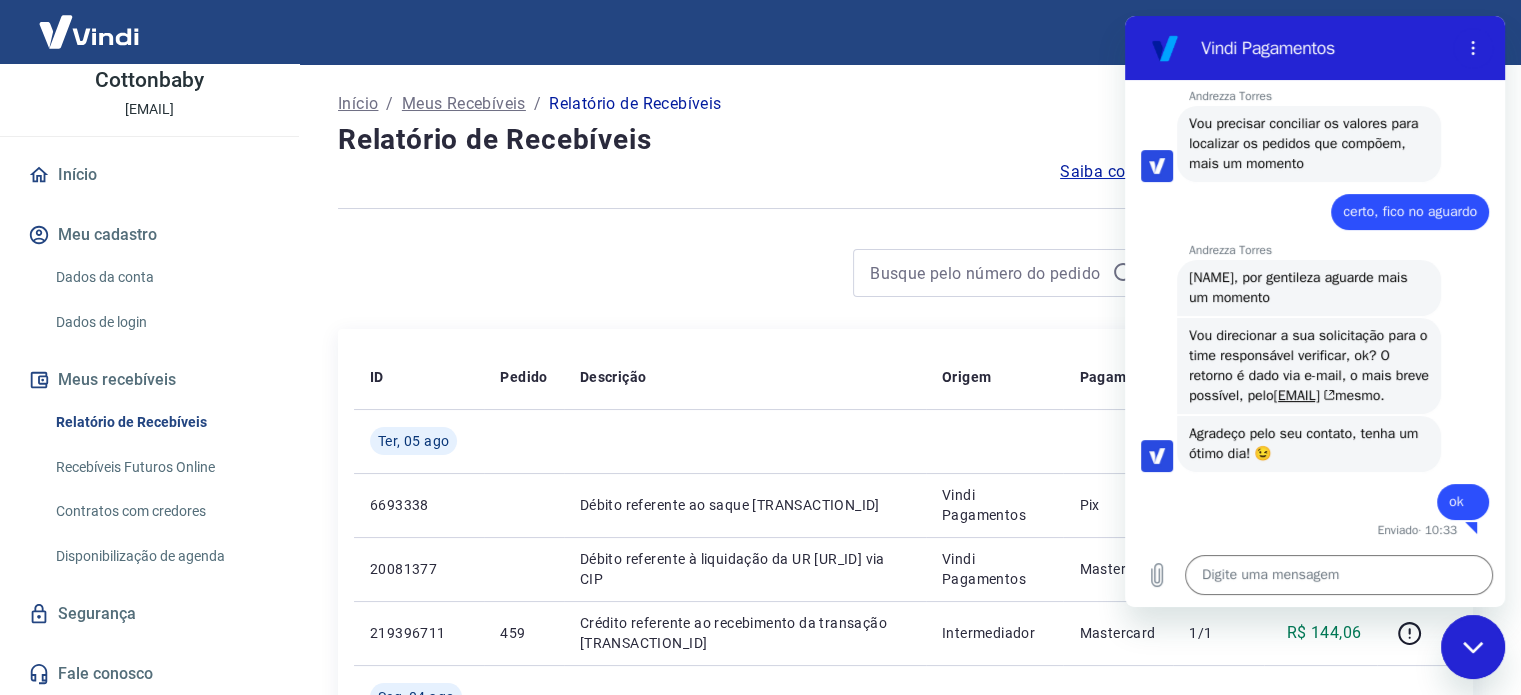 click at bounding box center [745, 273] 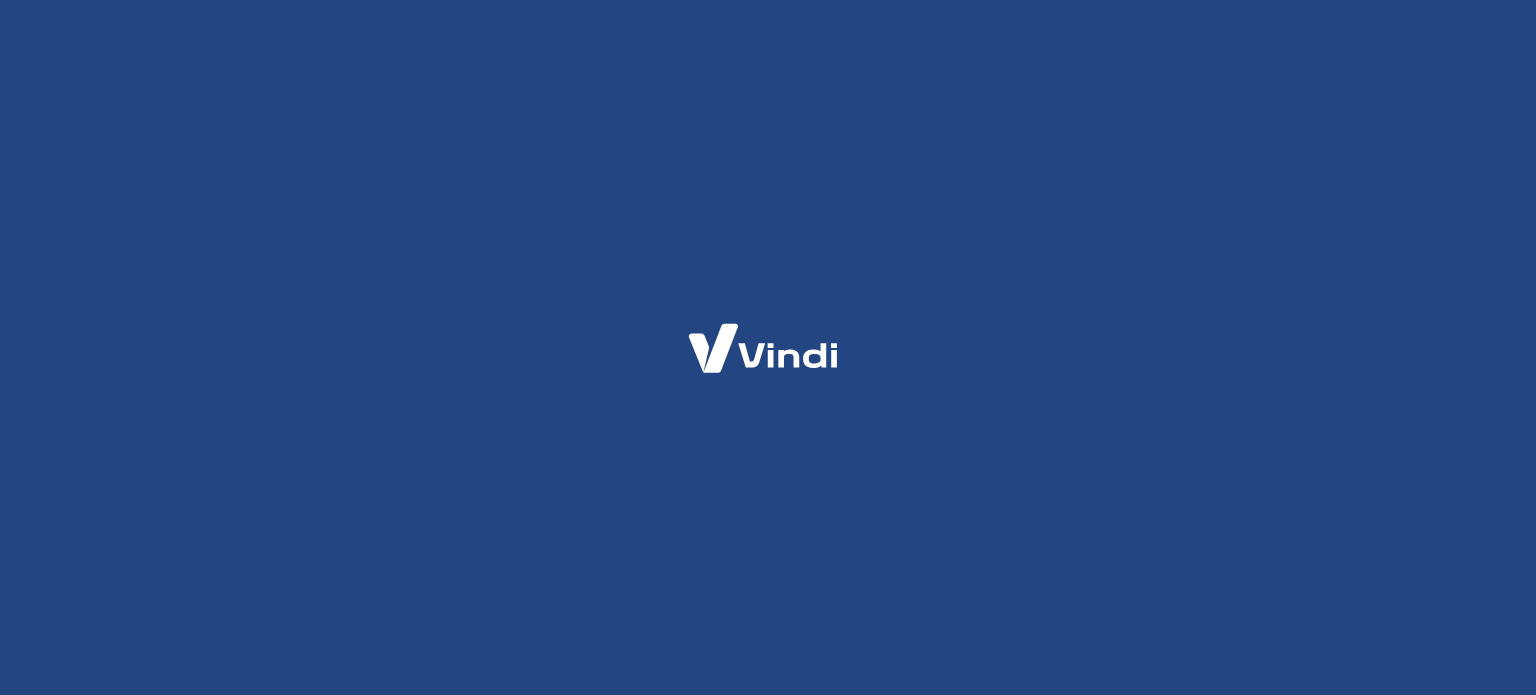 scroll, scrollTop: 0, scrollLeft: 0, axis: both 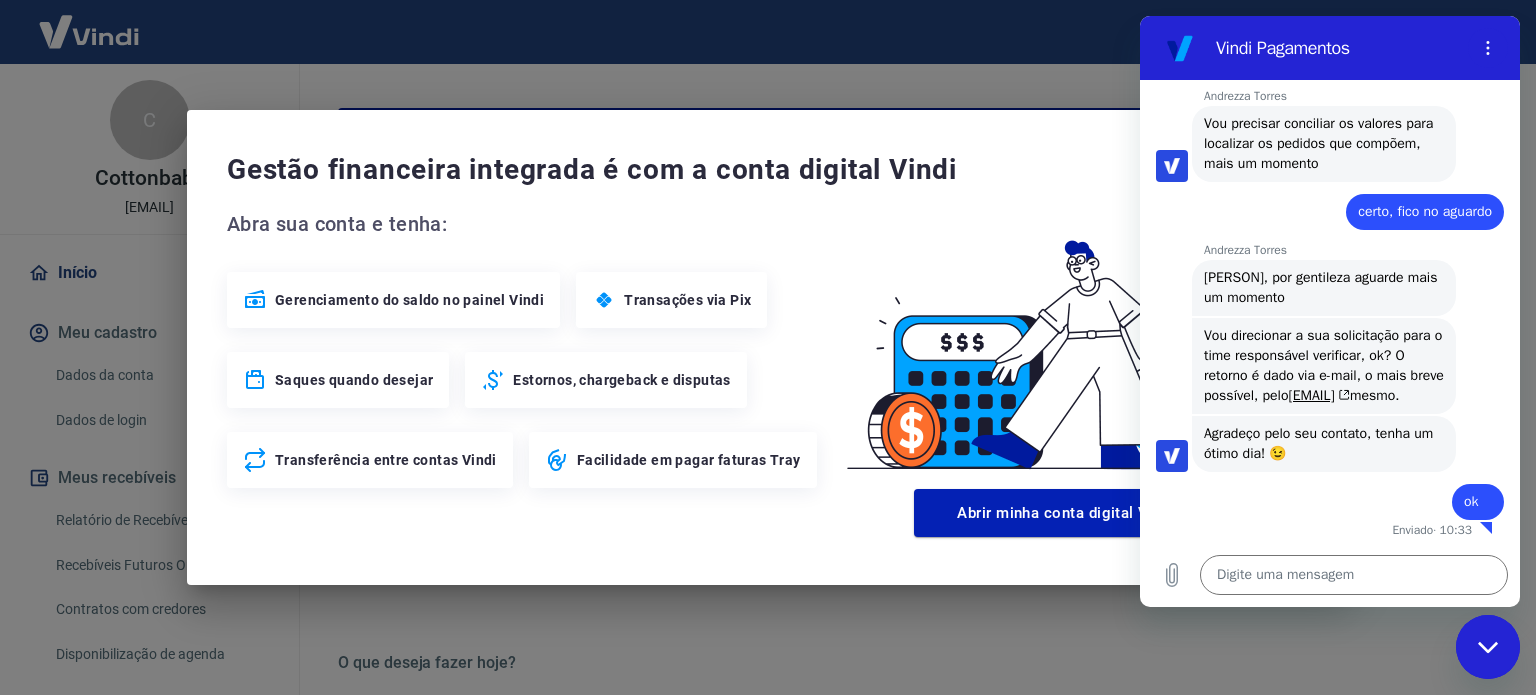 drag, startPoint x: 925, startPoint y: 71, endPoint x: 958, endPoint y: 79, distance: 33.955853 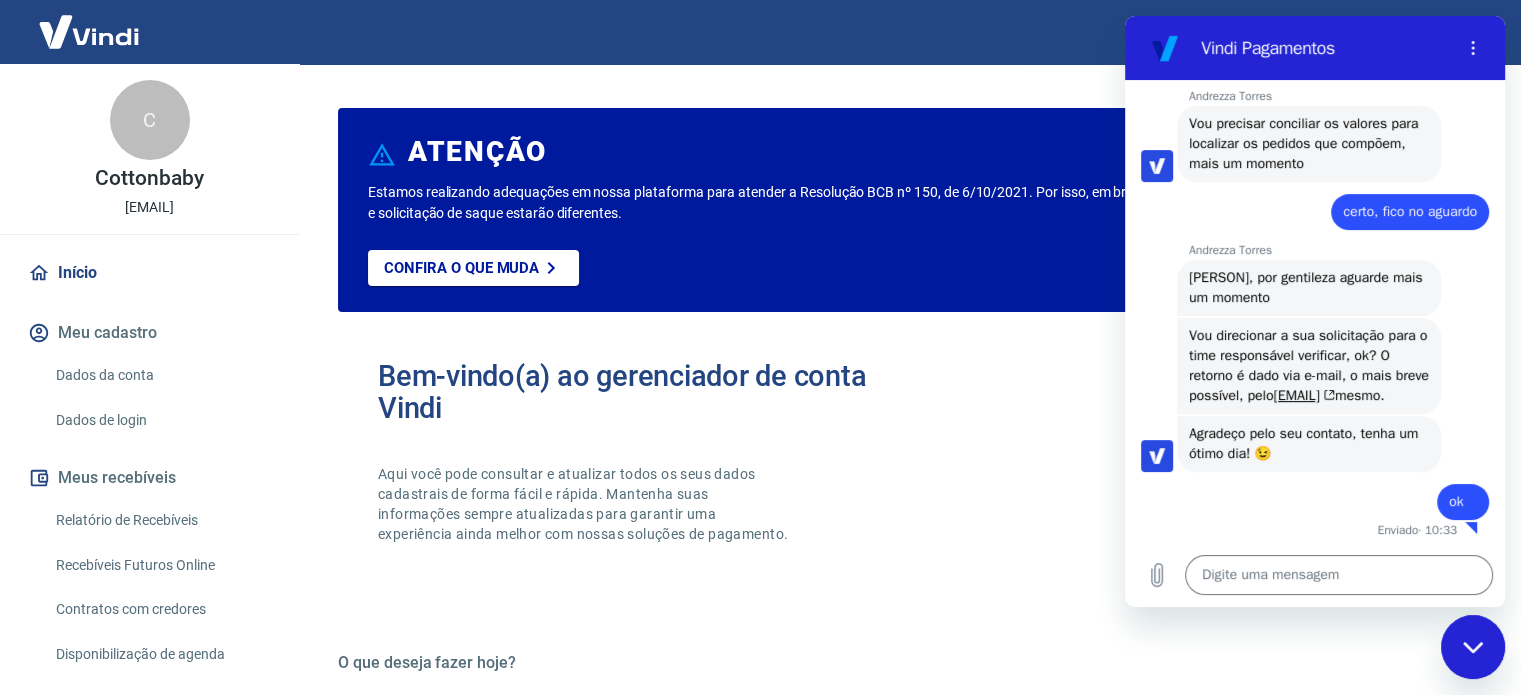click at bounding box center [1473, 647] 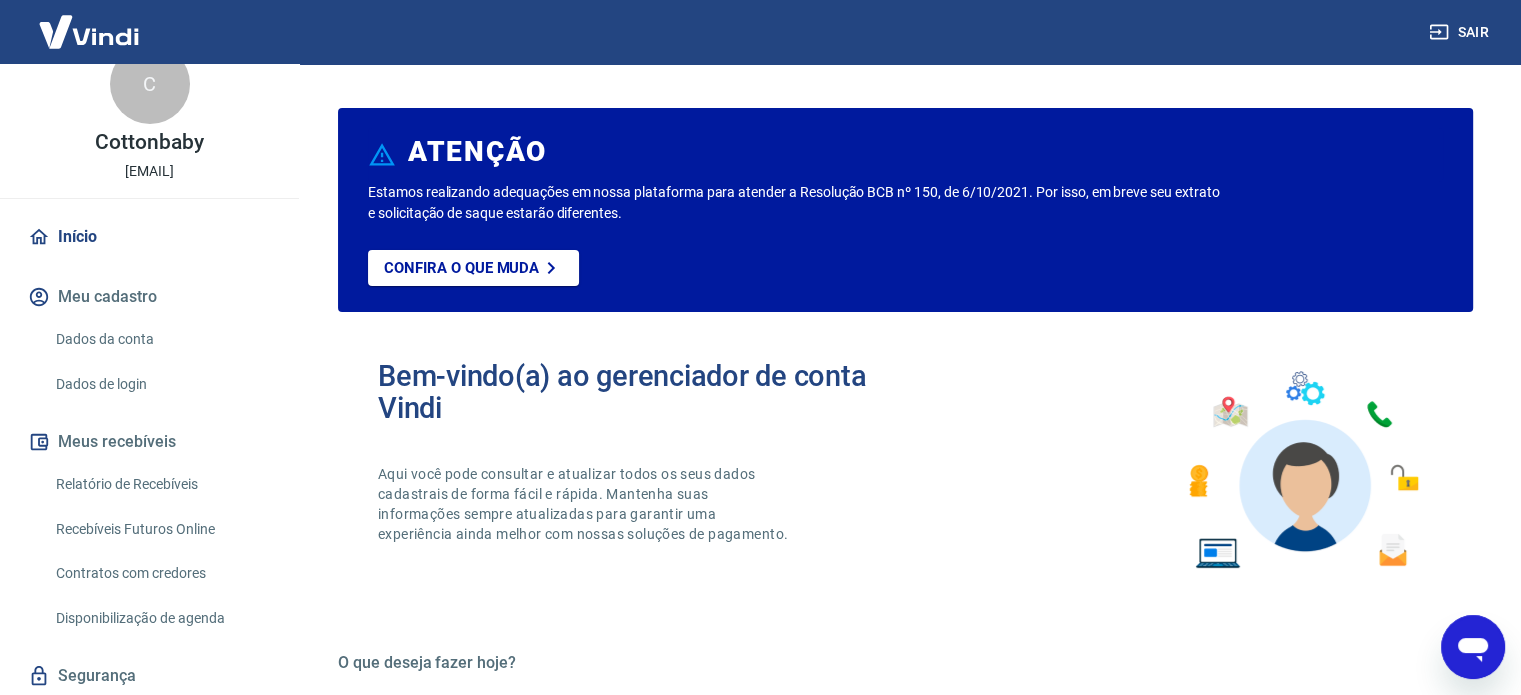 scroll, scrollTop: 98, scrollLeft: 0, axis: vertical 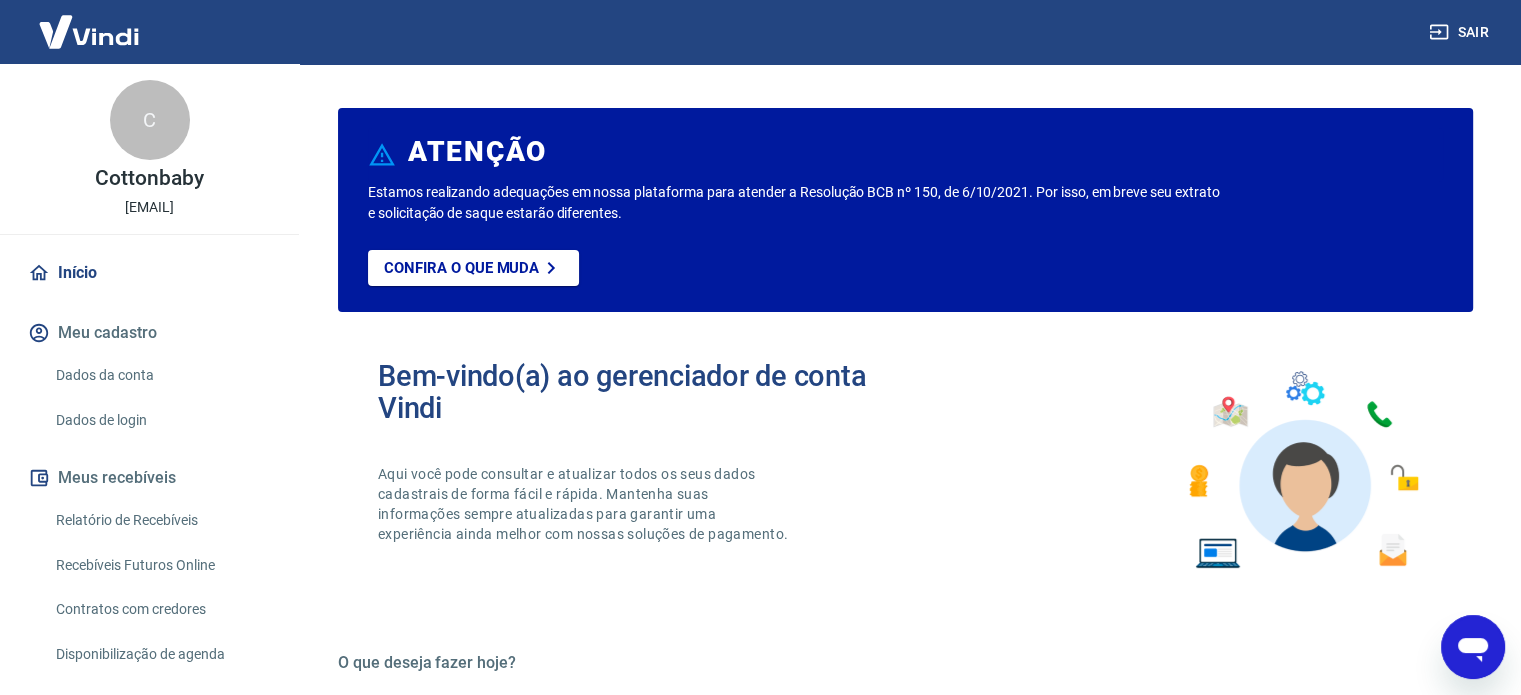 click at bounding box center [89, 31] 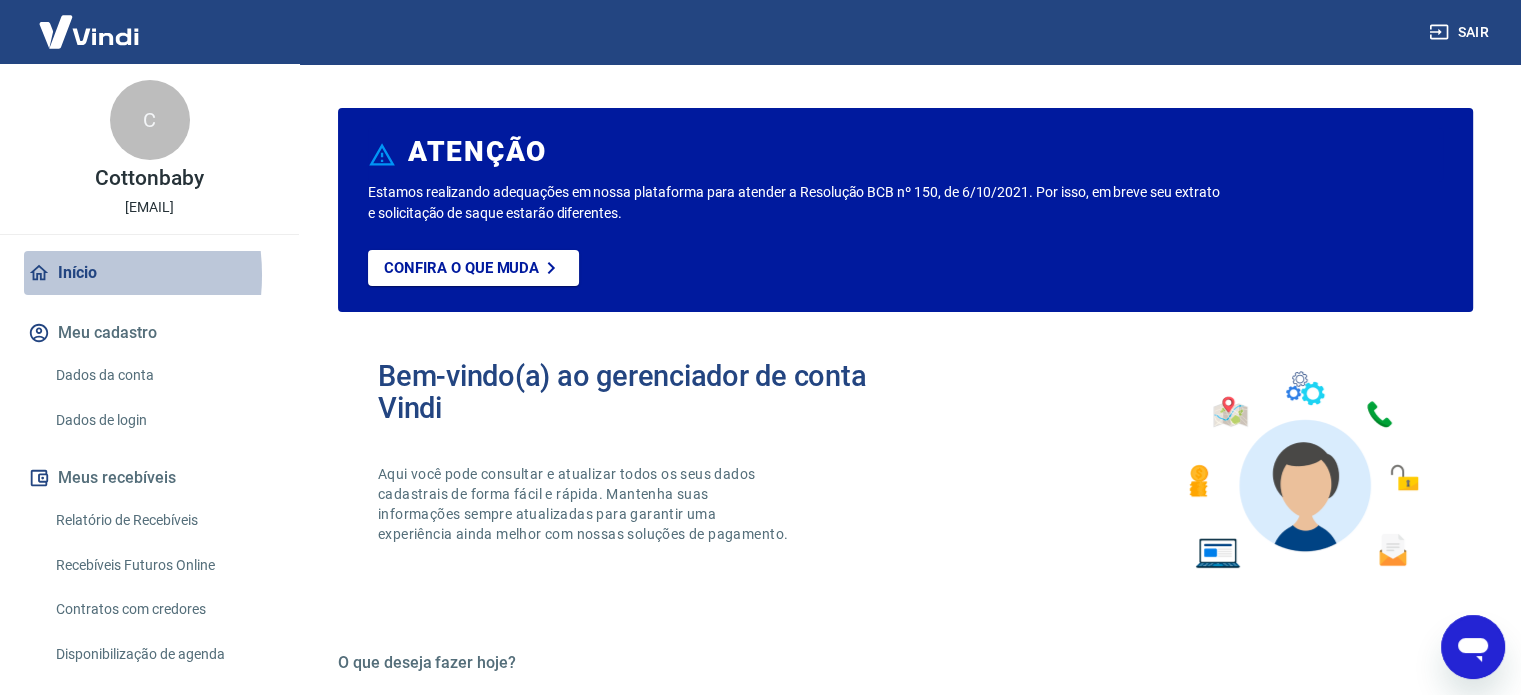 click 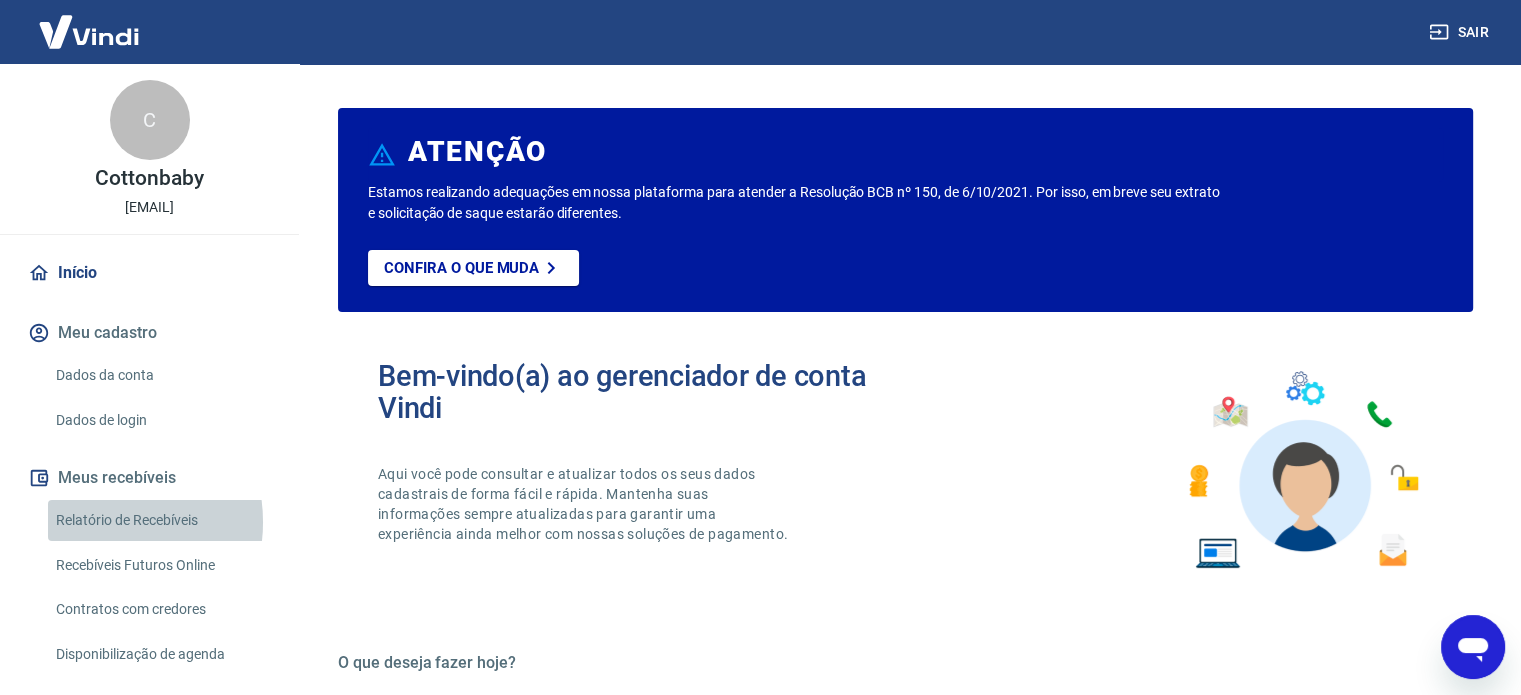 click on "Relatório de Recebíveis" at bounding box center (161, 520) 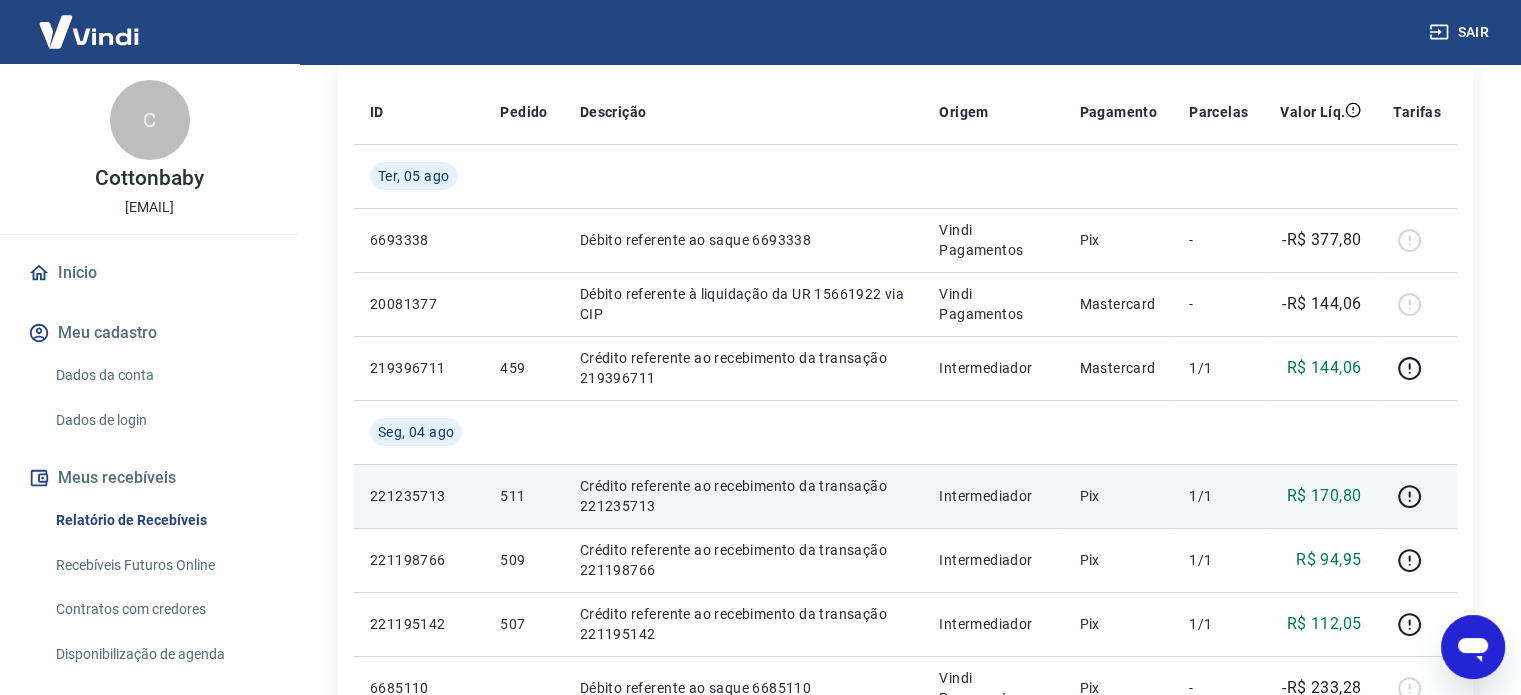 scroll, scrollTop: 300, scrollLeft: 0, axis: vertical 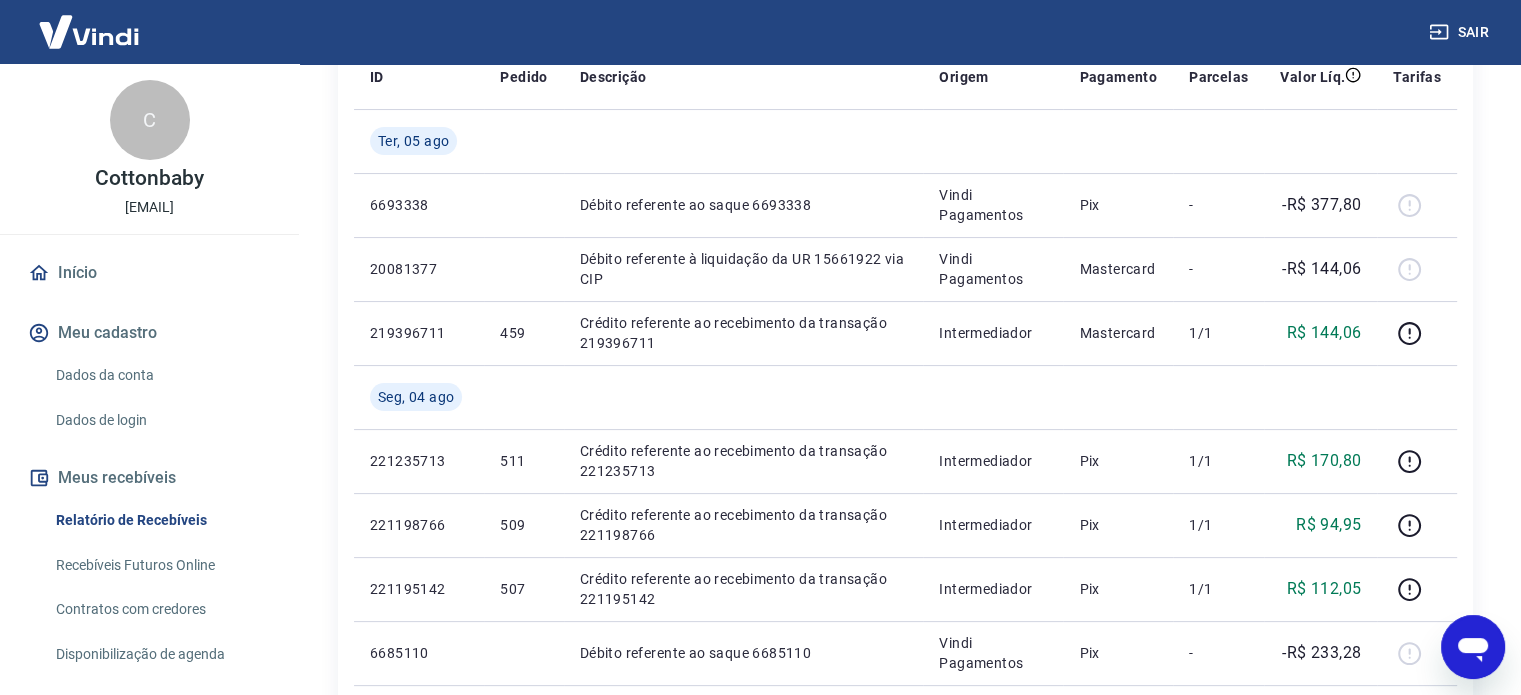 click on "Dados da conta" at bounding box center (161, 375) 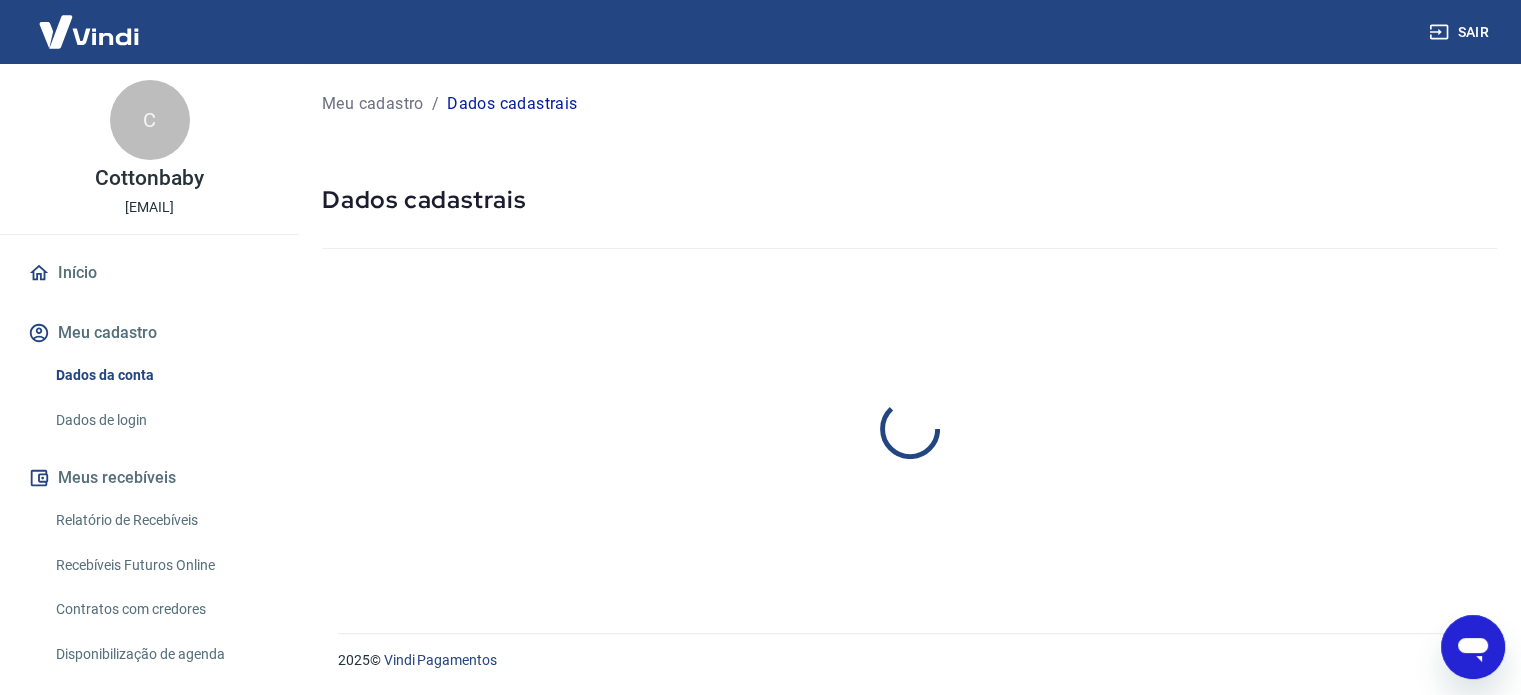scroll, scrollTop: 0, scrollLeft: 0, axis: both 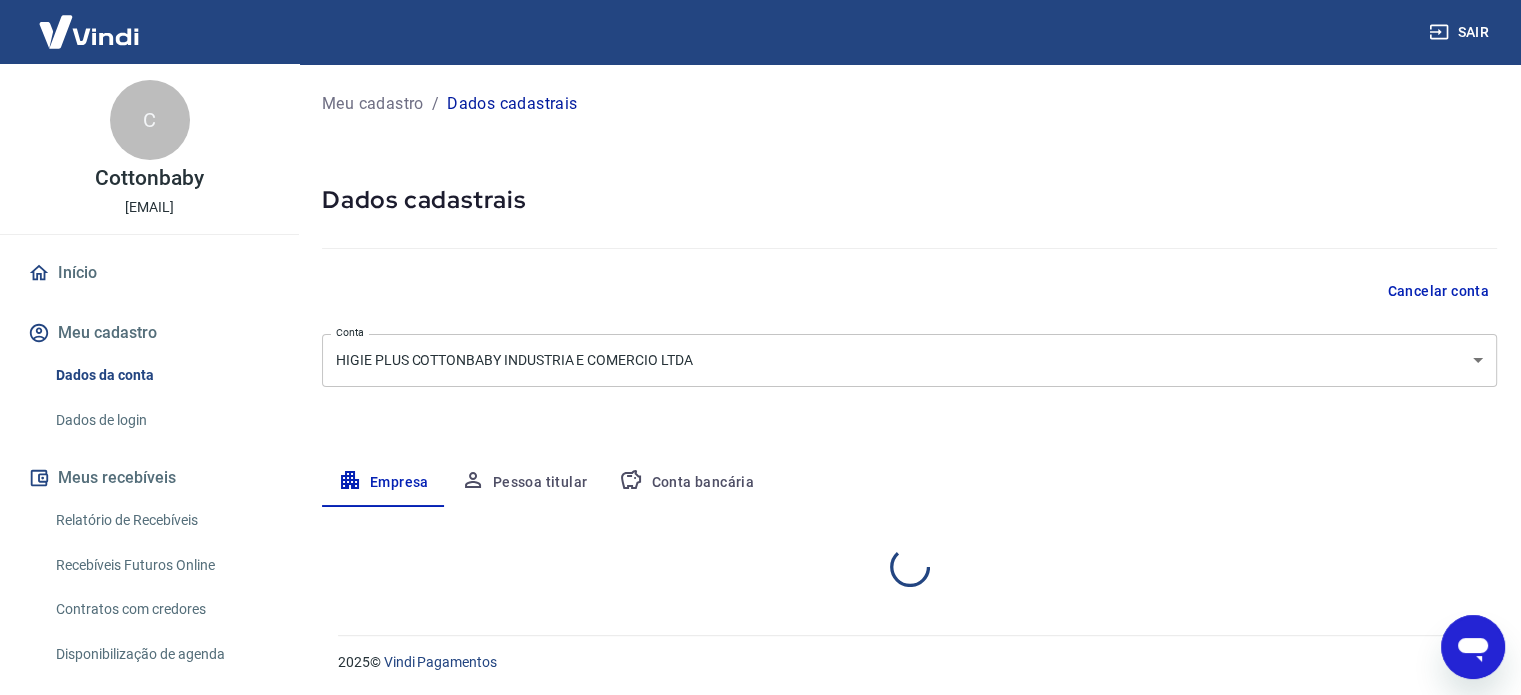 select on "SC" 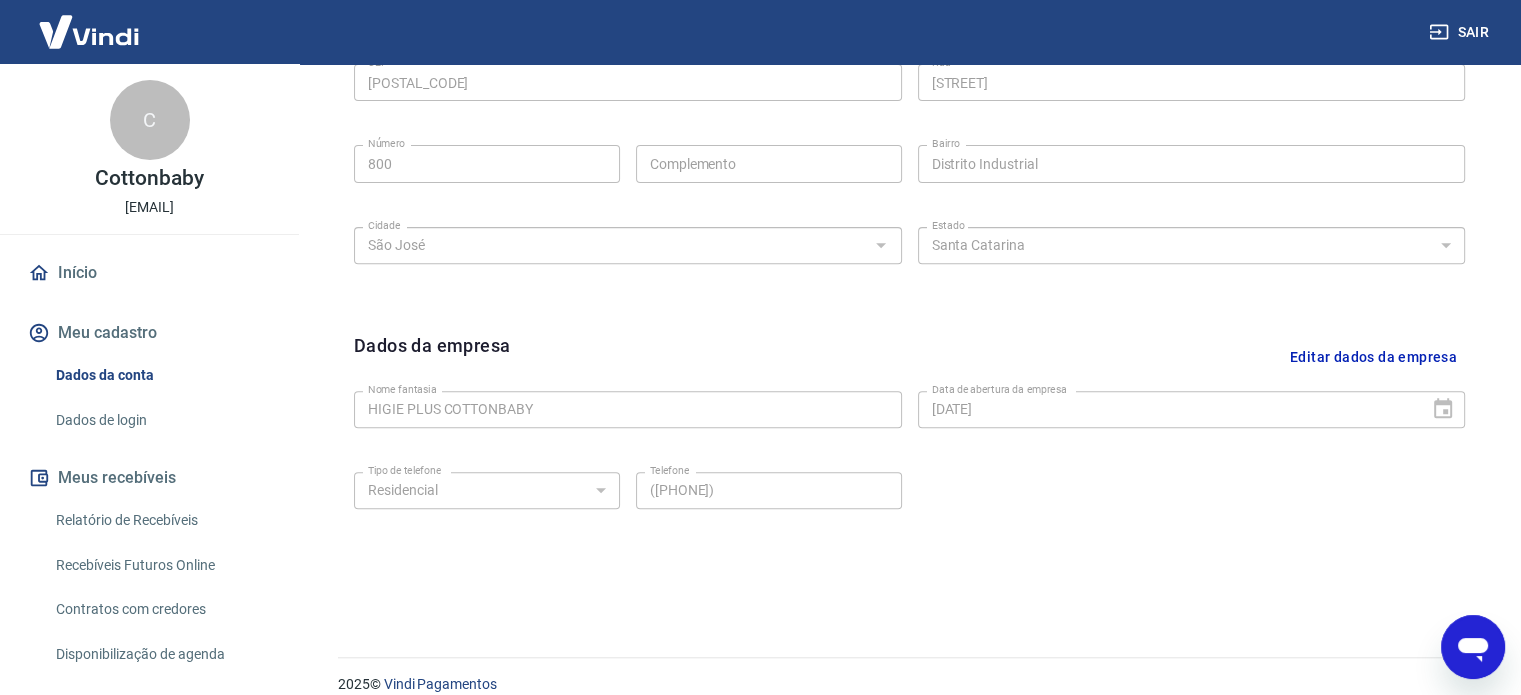 scroll, scrollTop: 746, scrollLeft: 0, axis: vertical 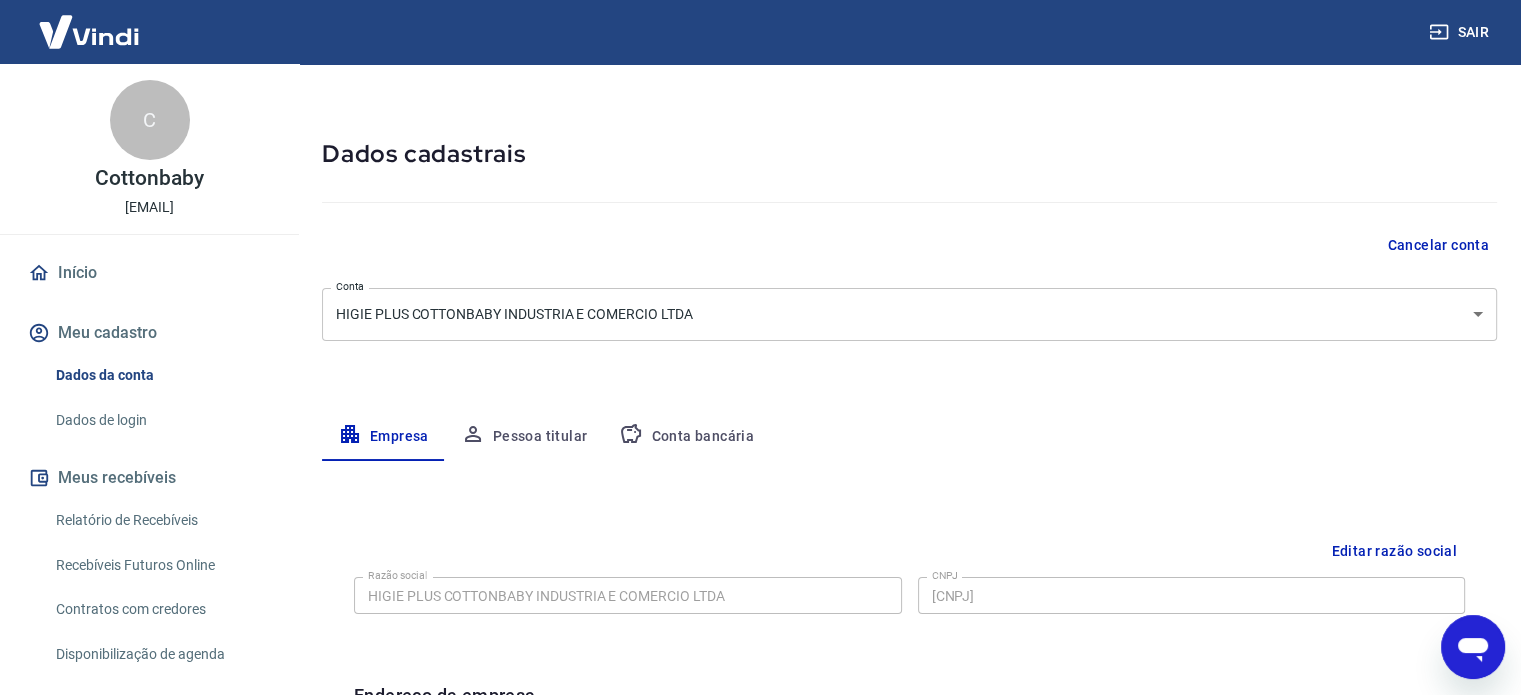 click on "Conta bancária" at bounding box center [686, 437] 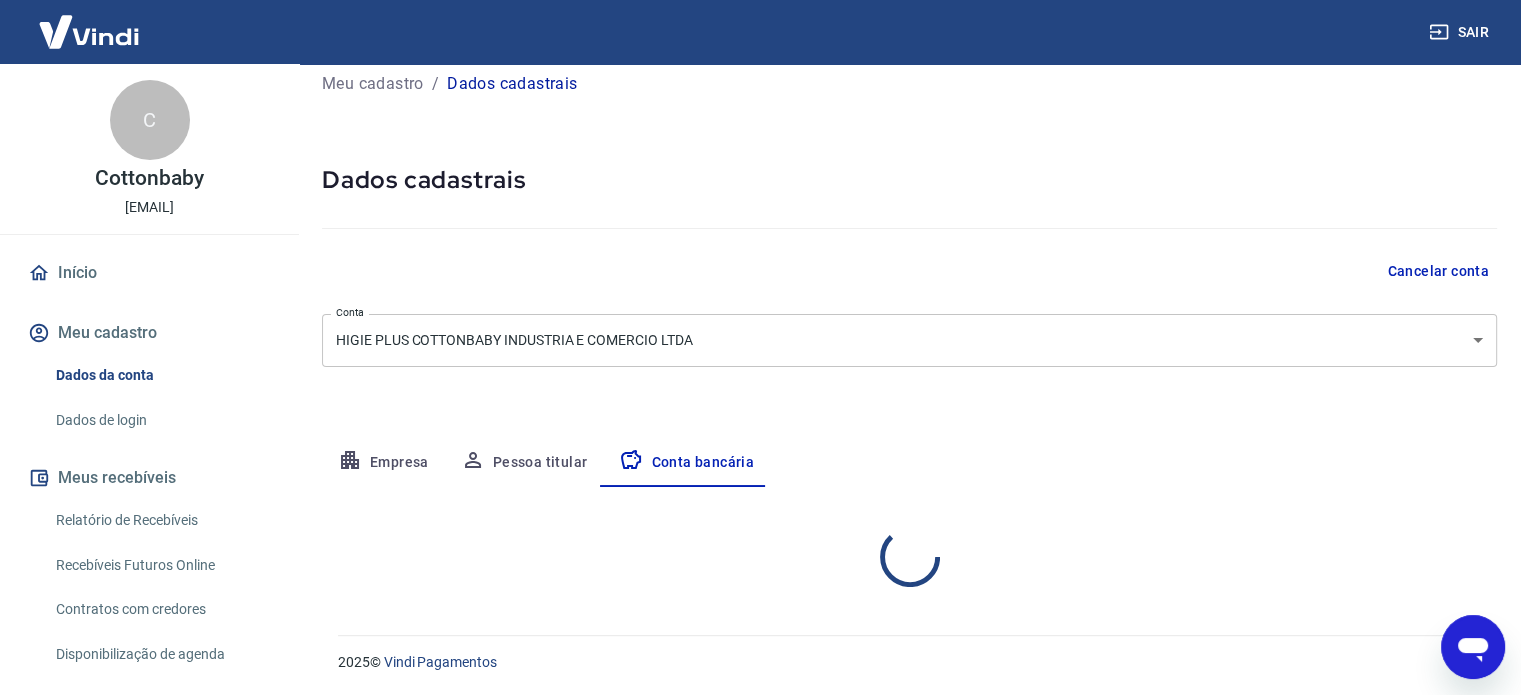 select on "1" 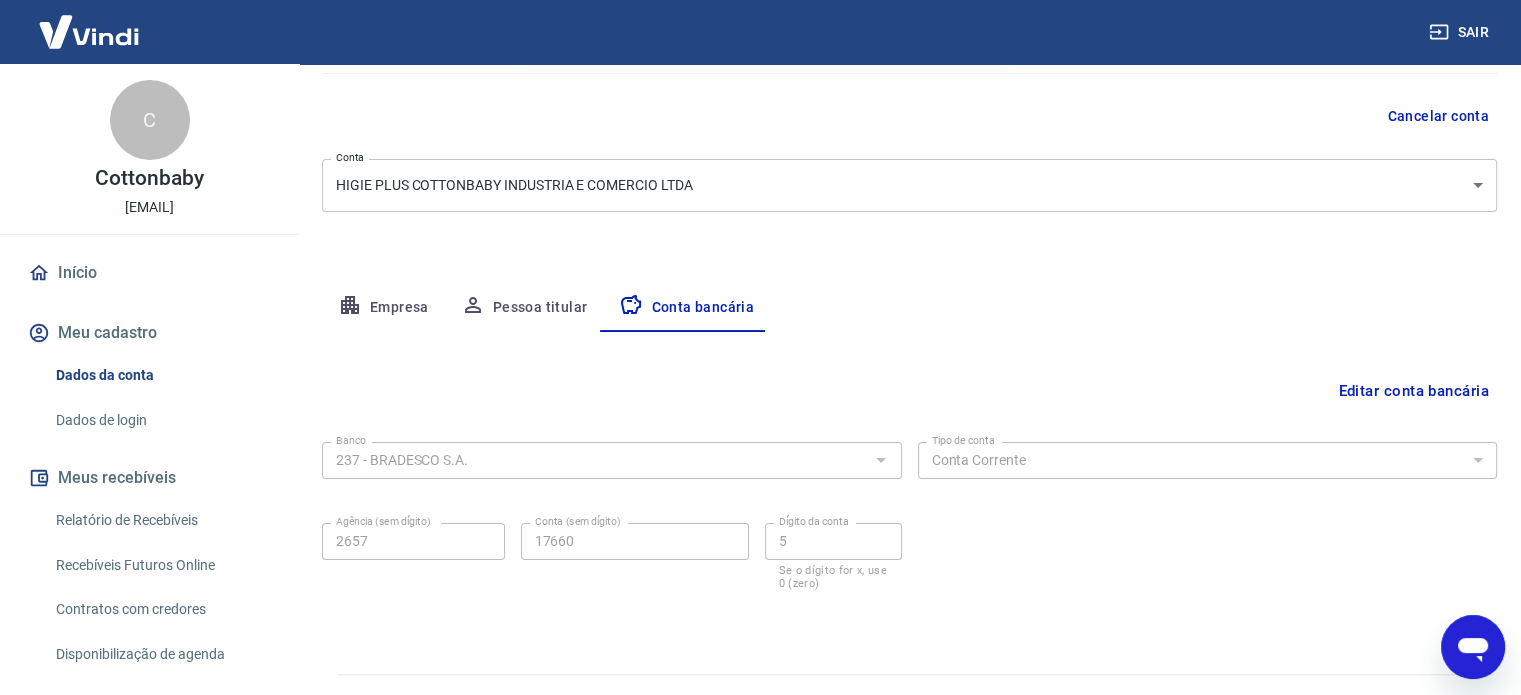 scroll, scrollTop: 215, scrollLeft: 0, axis: vertical 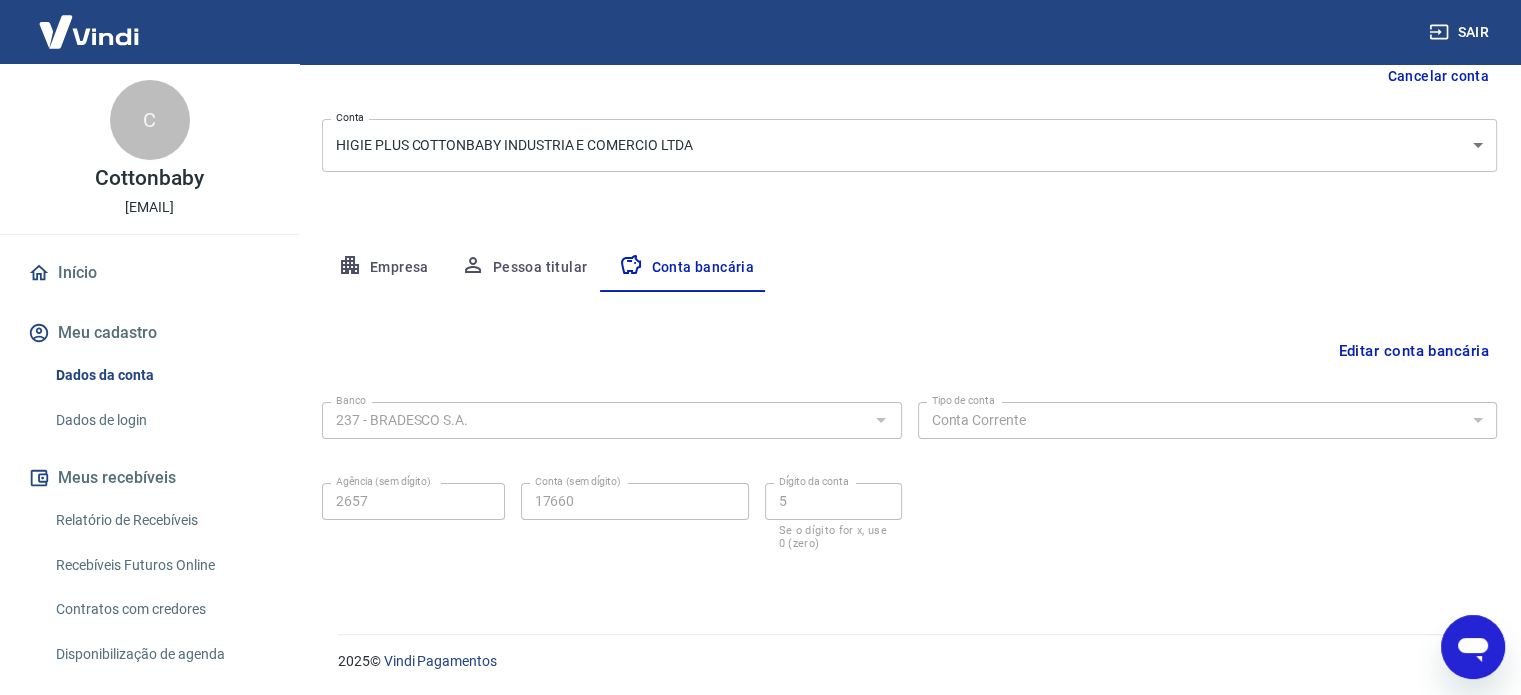 click on "Editar conta bancária Banco 237 - BRADESCO S.A. Banco Tipo de conta Conta Corrente Conta Poupança Tipo de conta Agência (sem dígito) [NUMBER] Agência (sem dígito) Conta (sem dígito) [NUMBER] Conta (sem dígito) Dígito da conta [NUMBER] Dígito da conta Se o dígito for x, use 0 (zero) Atenção Ao cadastrar uma nova conta bancária, faremos um crédito de valor simbólico na conta bancária informada. Este crédito é apenas para verificação de segurança e será feito automaticamente após a alteração da conta. Salvar Cancelar" at bounding box center (909, 439) 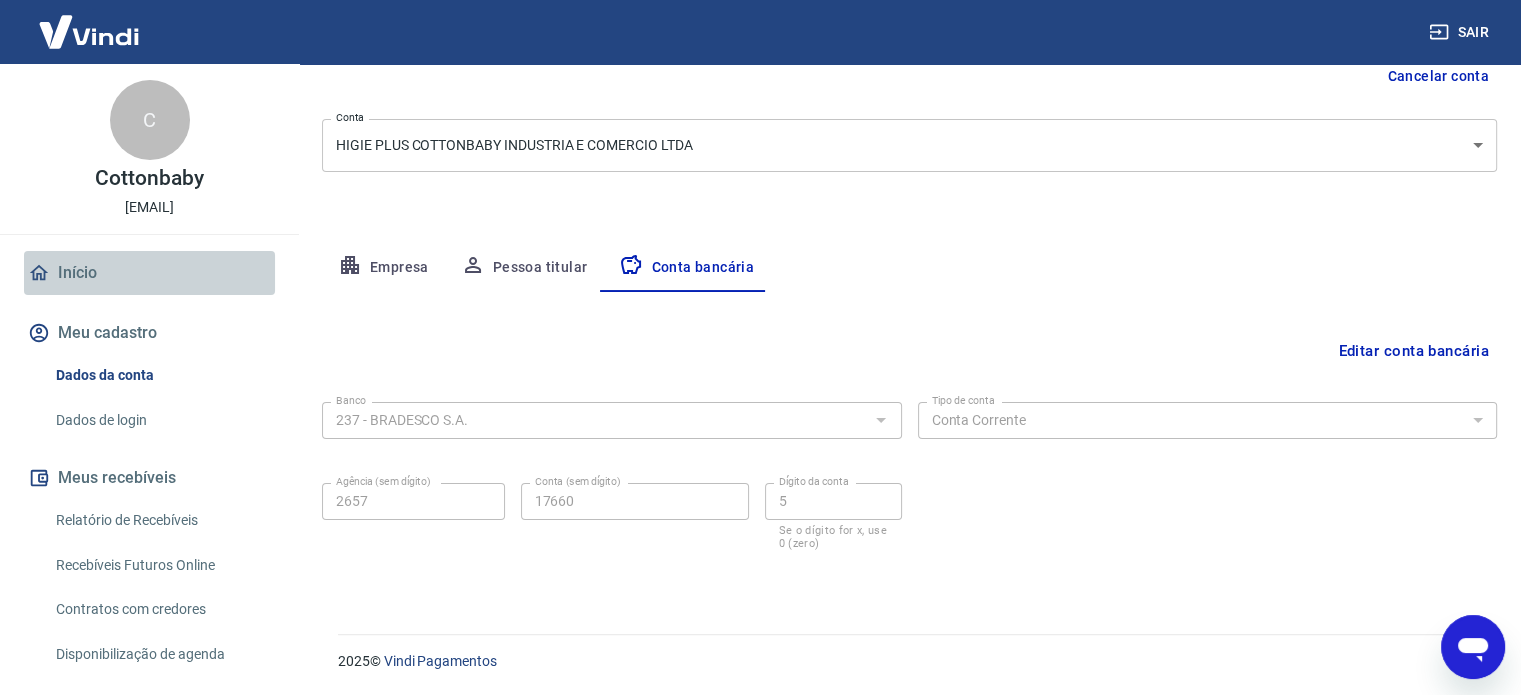 click on "Início" at bounding box center [149, 273] 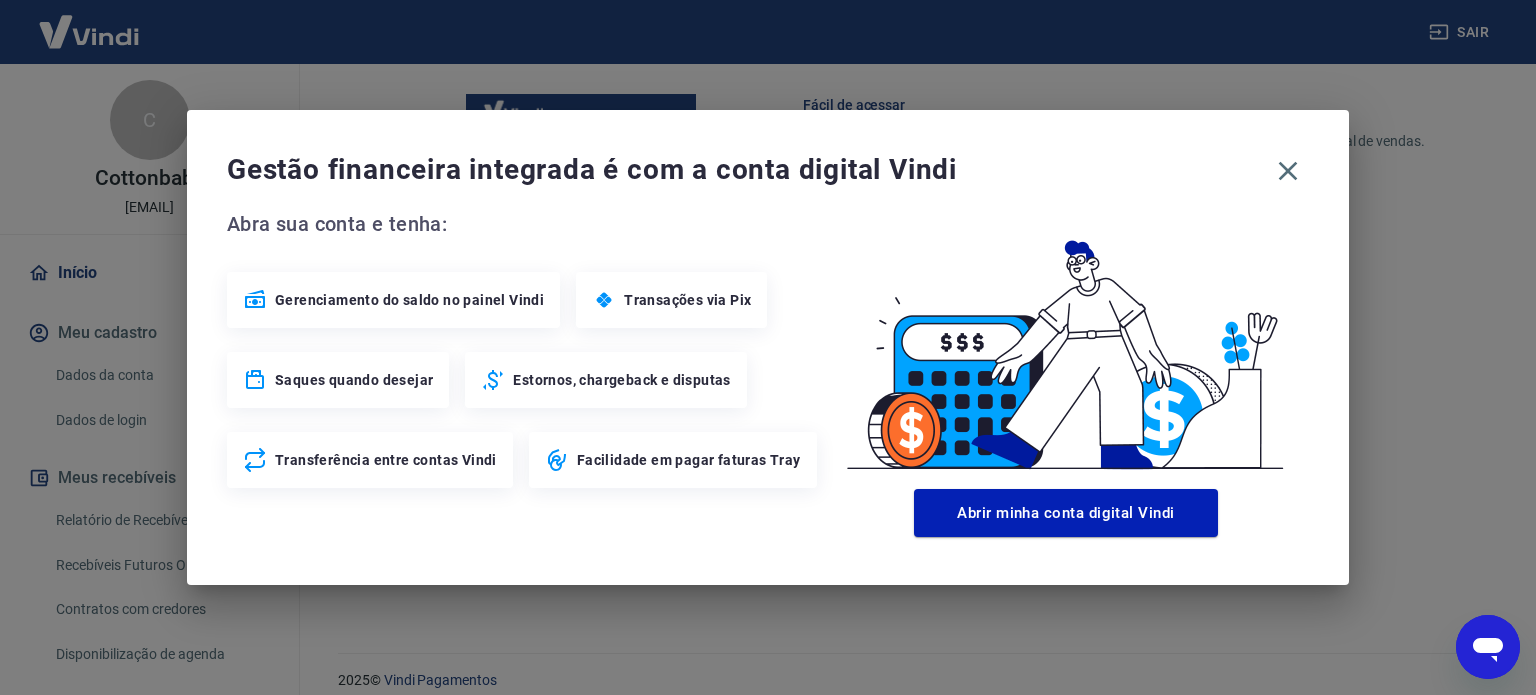 scroll, scrollTop: 1089, scrollLeft: 0, axis: vertical 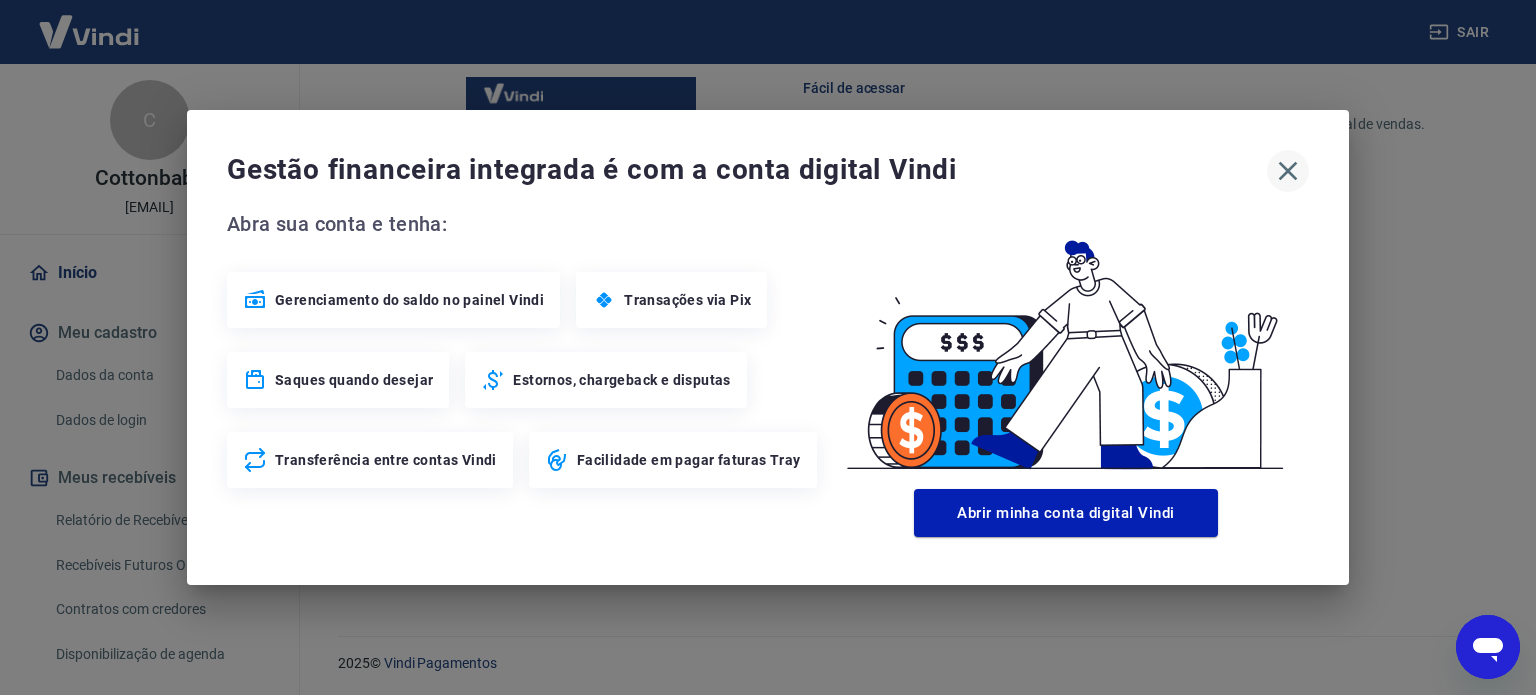click 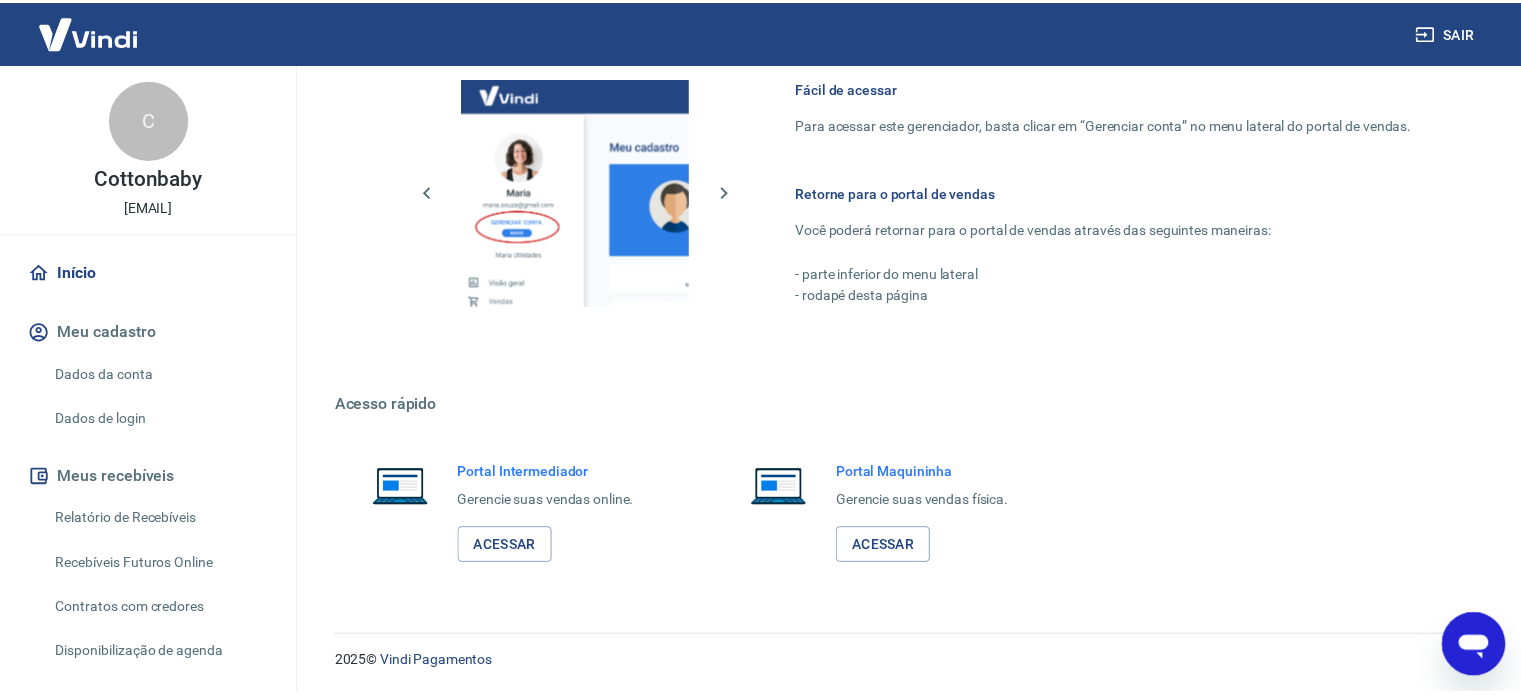 scroll, scrollTop: 1070, scrollLeft: 0, axis: vertical 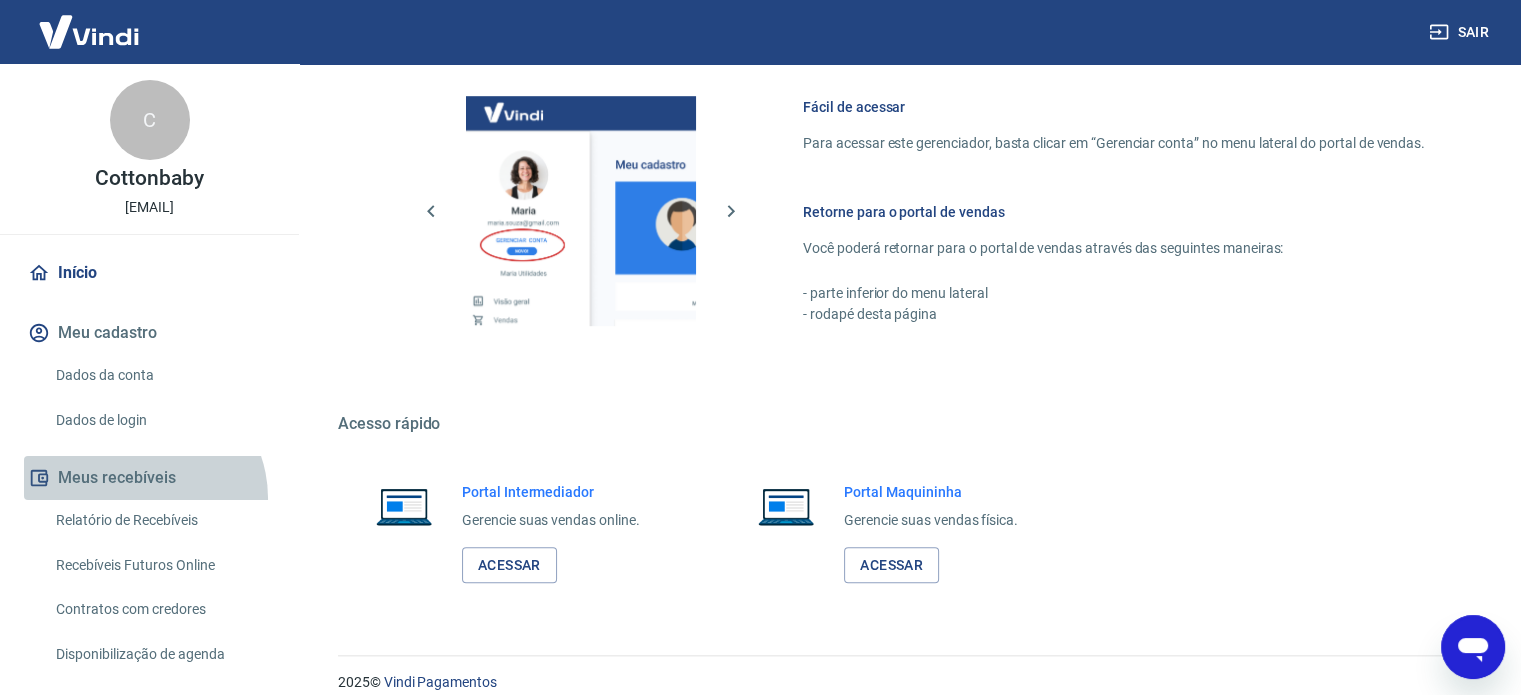 drag, startPoint x: 138, startPoint y: 498, endPoint x: 124, endPoint y: 515, distance: 22.022715 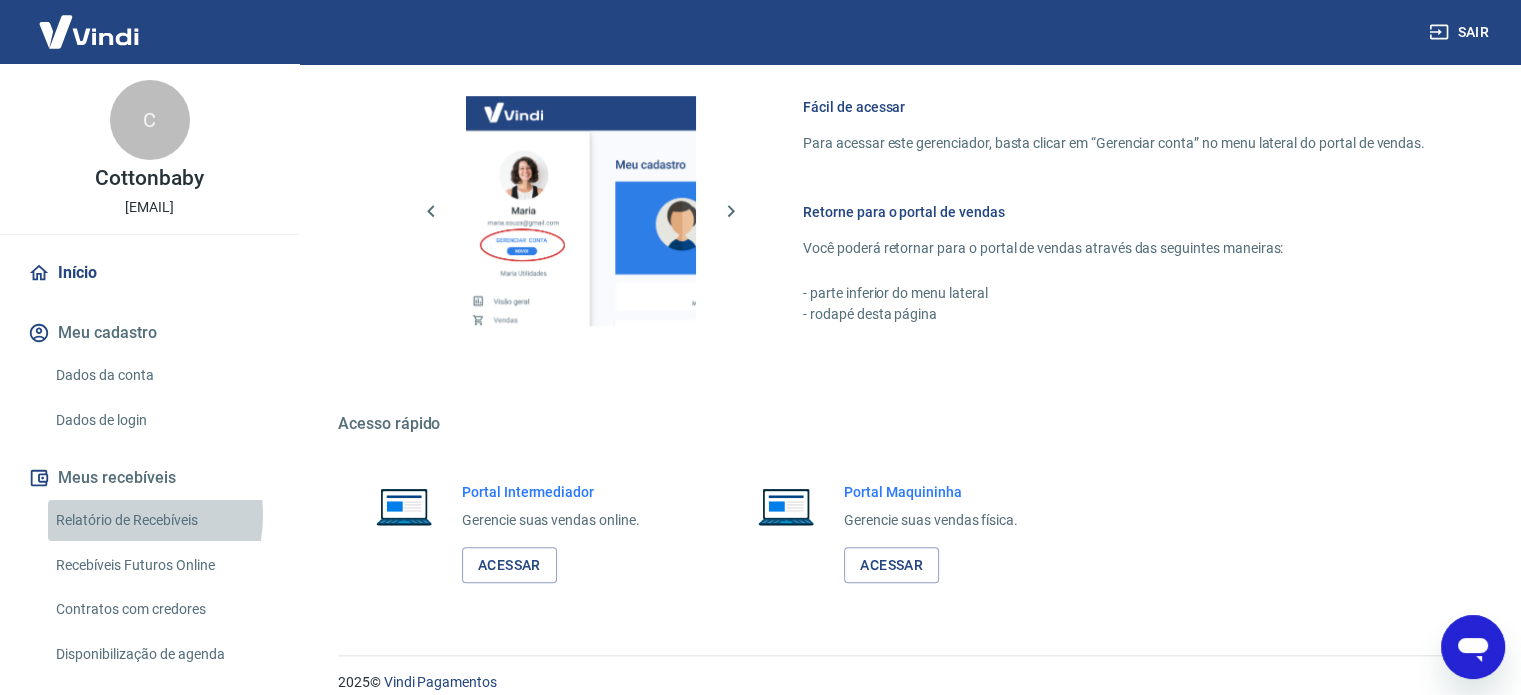 click on "Relatório de Recebíveis" at bounding box center (161, 520) 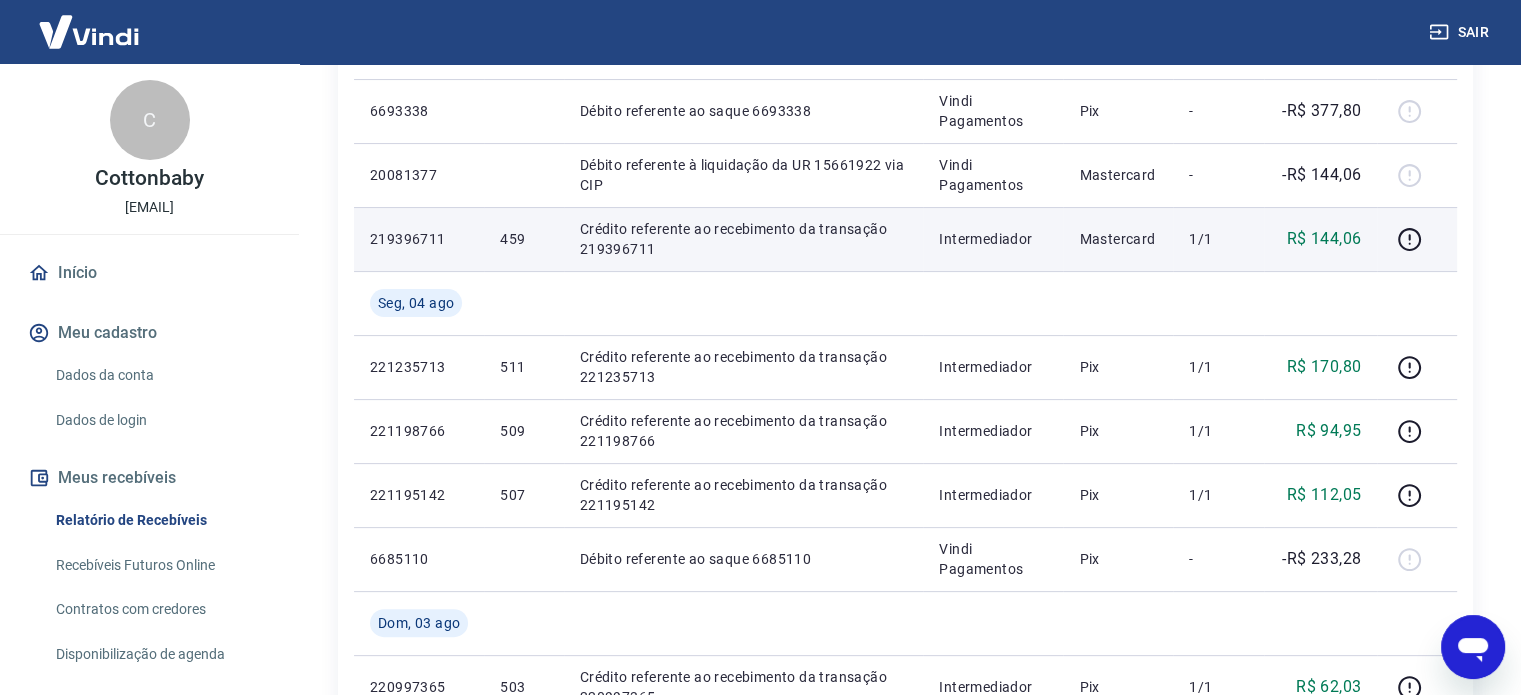 scroll, scrollTop: 300, scrollLeft: 0, axis: vertical 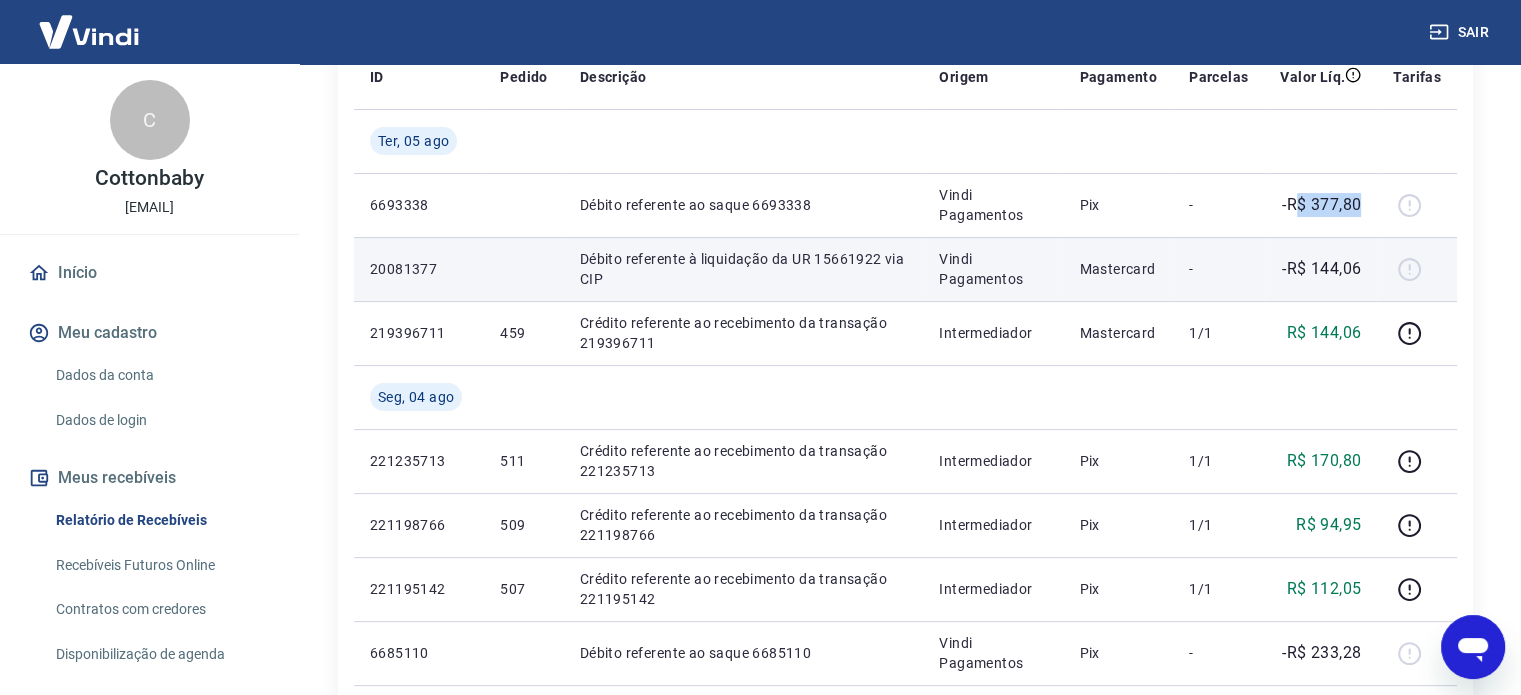 drag, startPoint x: 1296, startPoint y: 204, endPoint x: 1319, endPoint y: 239, distance: 41.880783 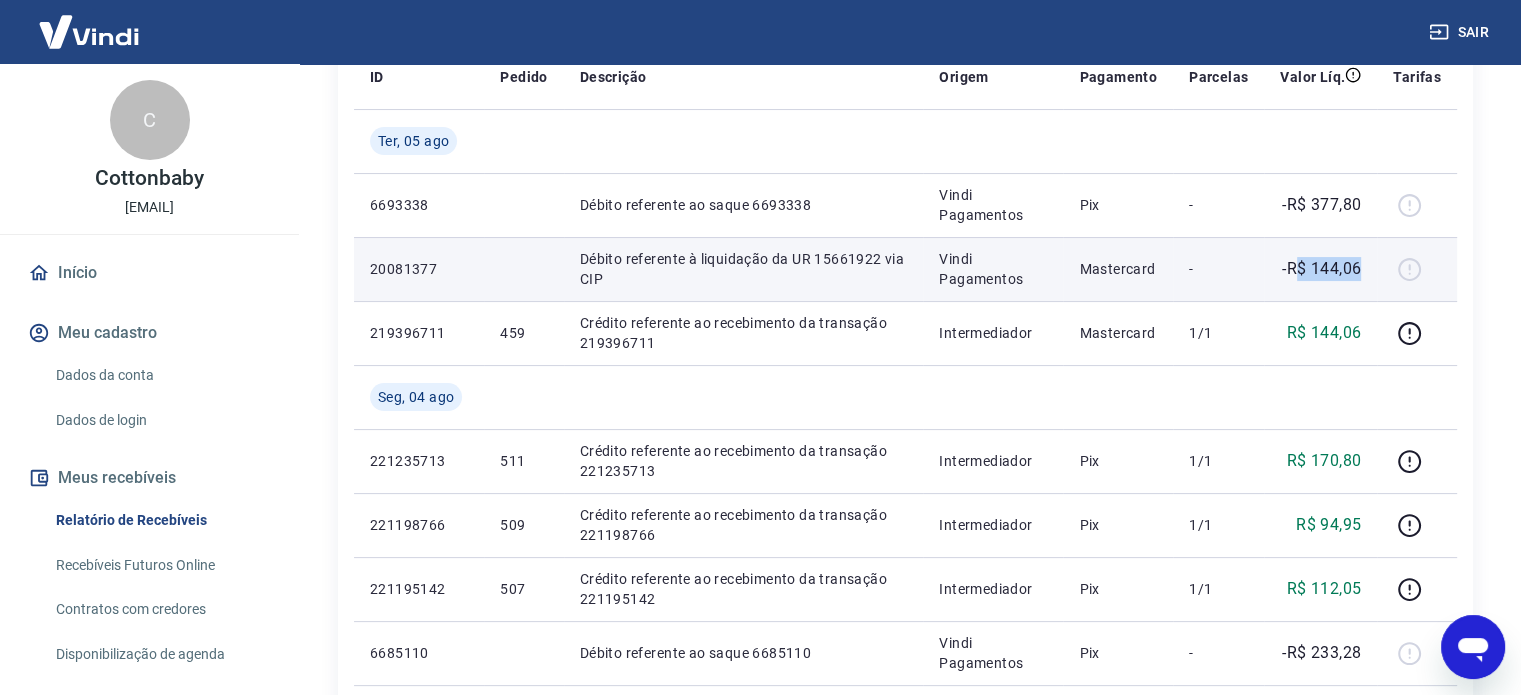 drag, startPoint x: 1297, startPoint y: 266, endPoint x: 1378, endPoint y: 266, distance: 81 